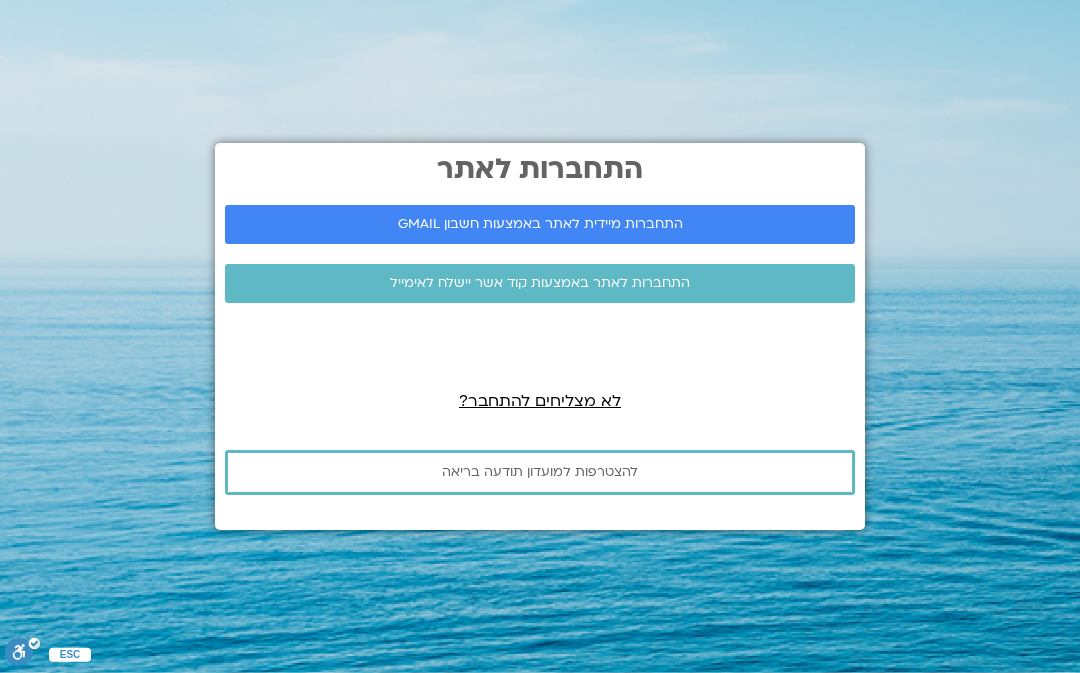 scroll, scrollTop: 0, scrollLeft: 0, axis: both 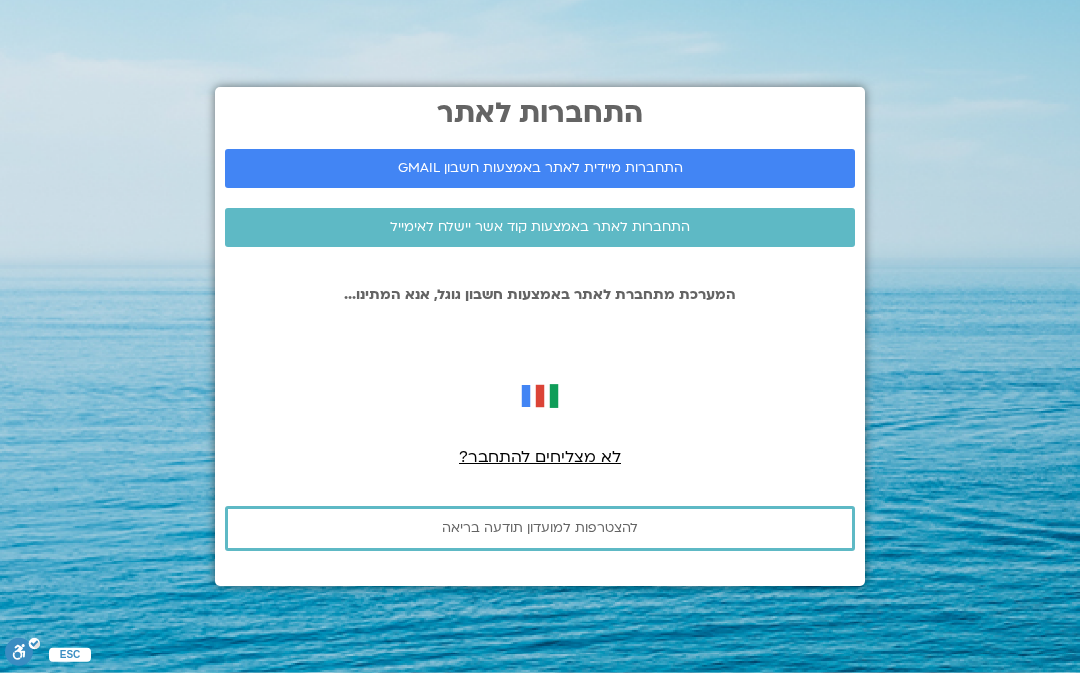 click on "התחברות לאתר באמצעות קוד אשר יישלח לאימייל" at bounding box center [540, 227] 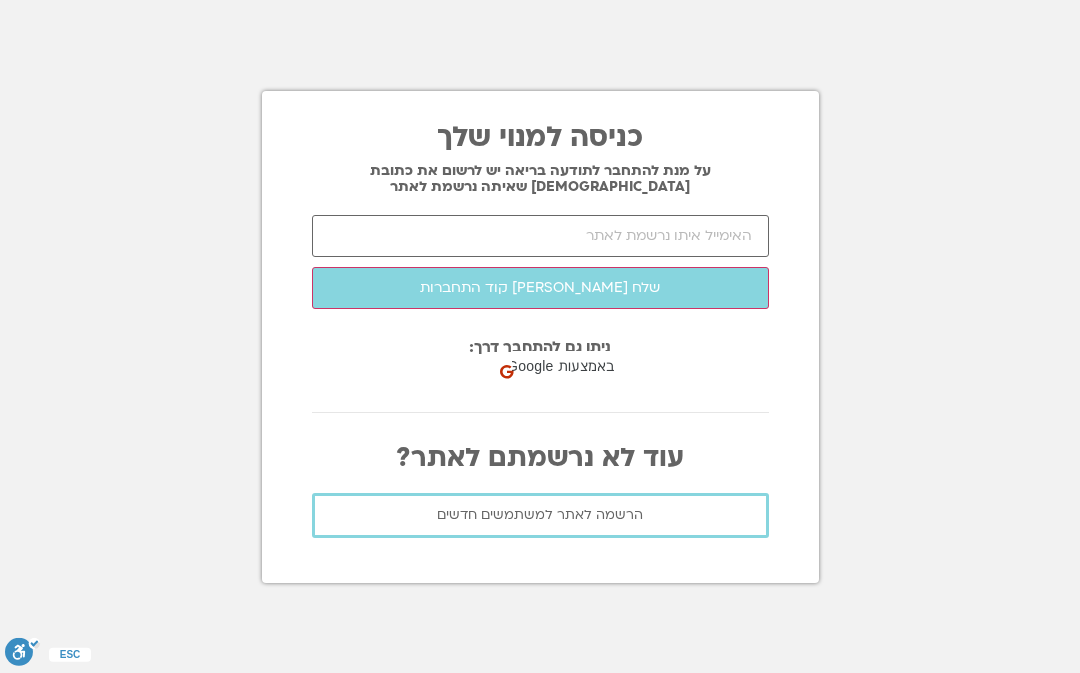 scroll, scrollTop: 0, scrollLeft: 0, axis: both 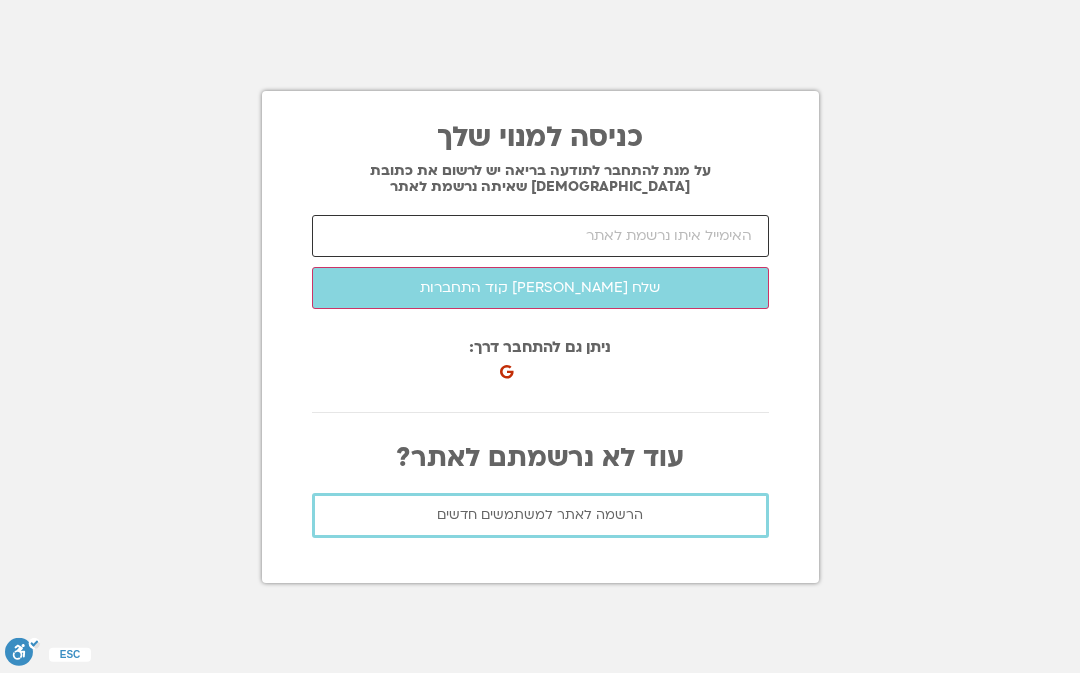 click at bounding box center [540, 236] 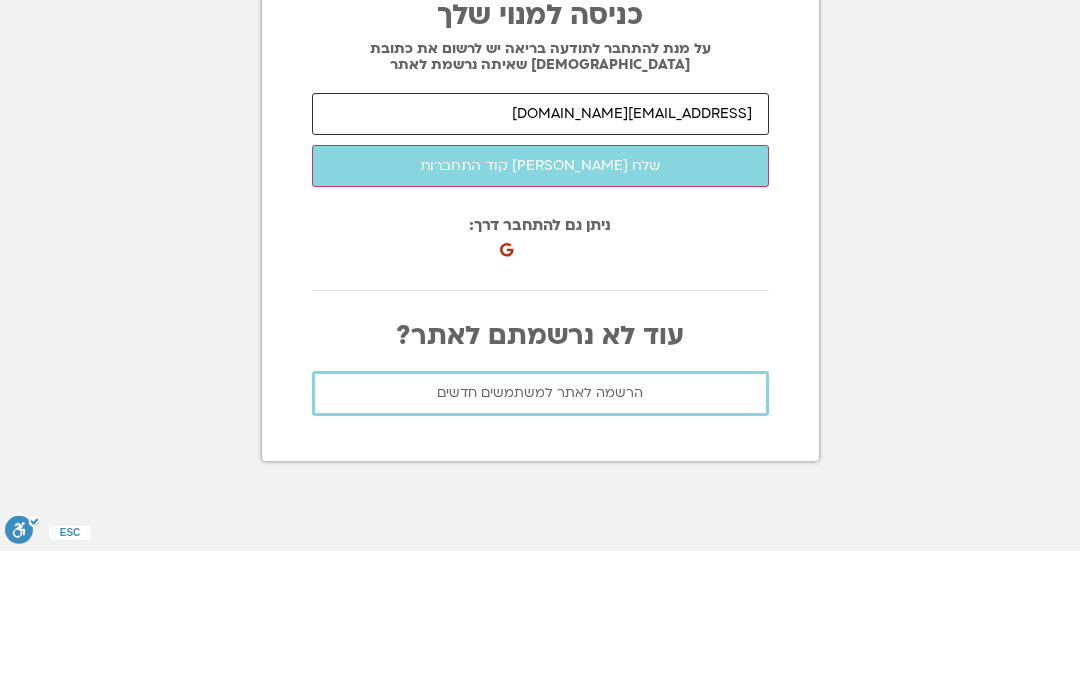 type on "elad200@bezeqint.net" 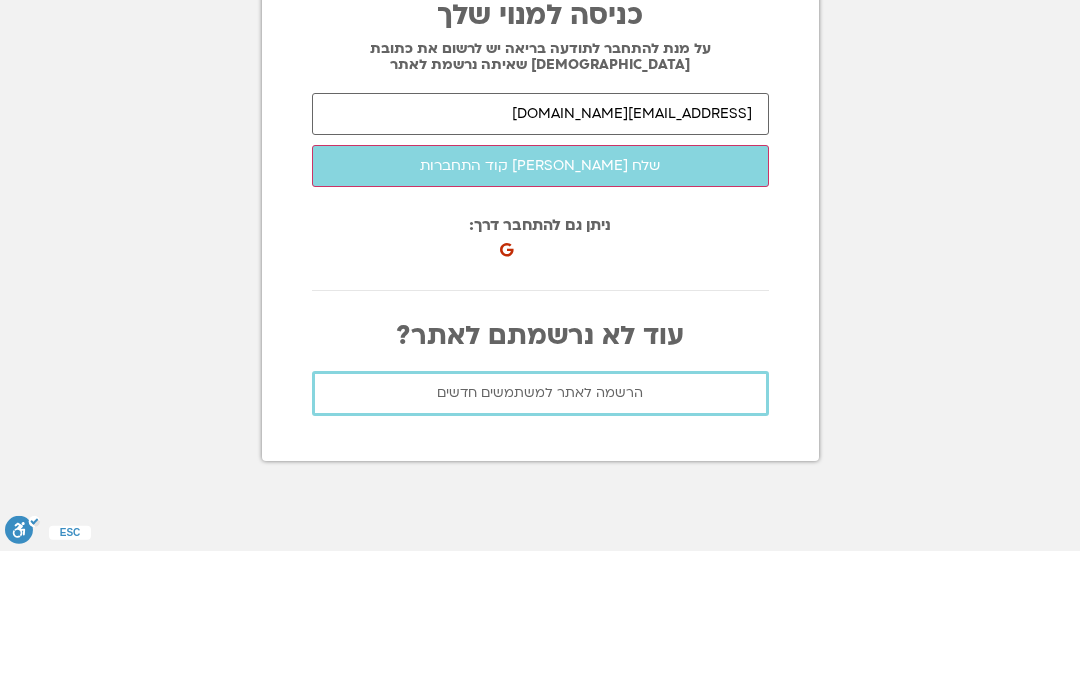 click on "שלח לי קוד התחברות" at bounding box center (540, 288) 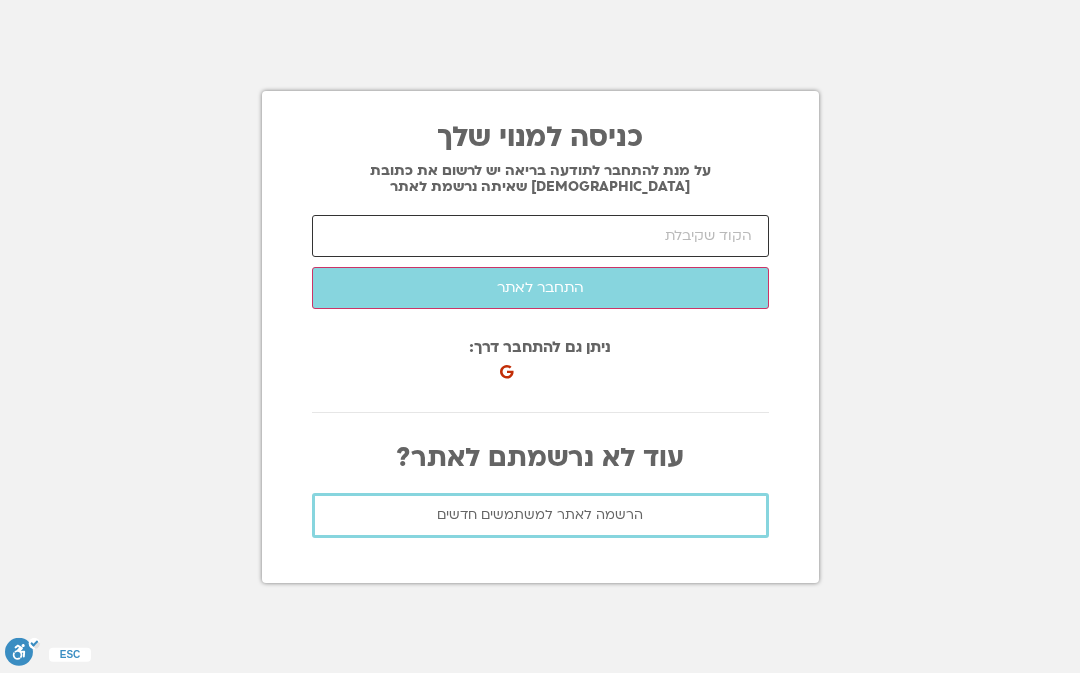 click at bounding box center (540, 236) 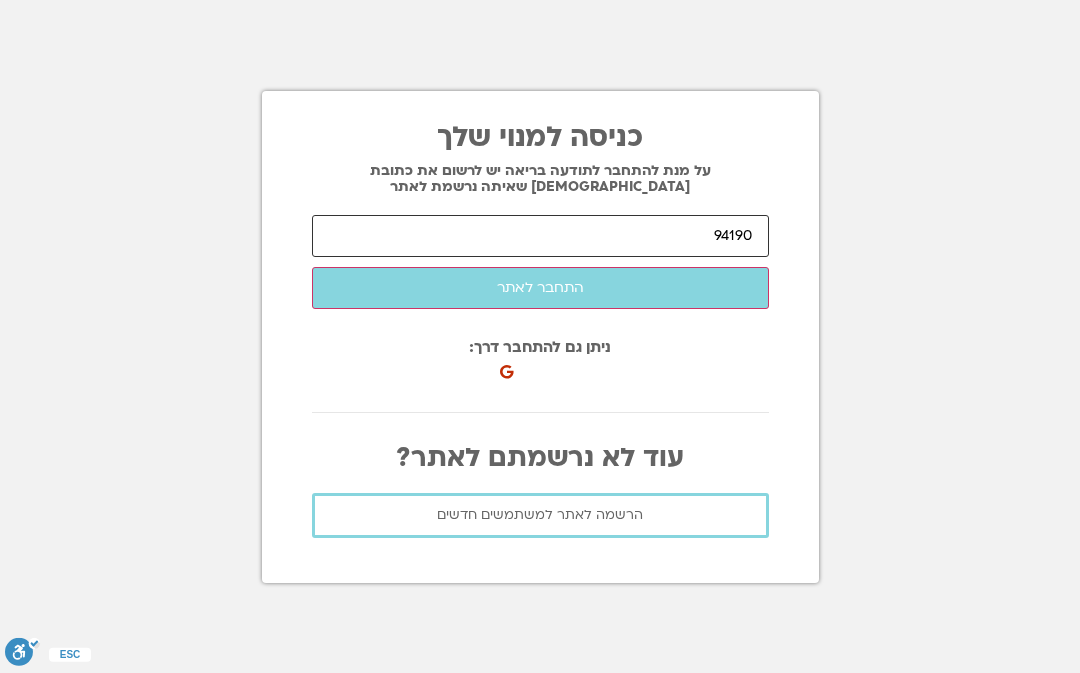 type on "94190" 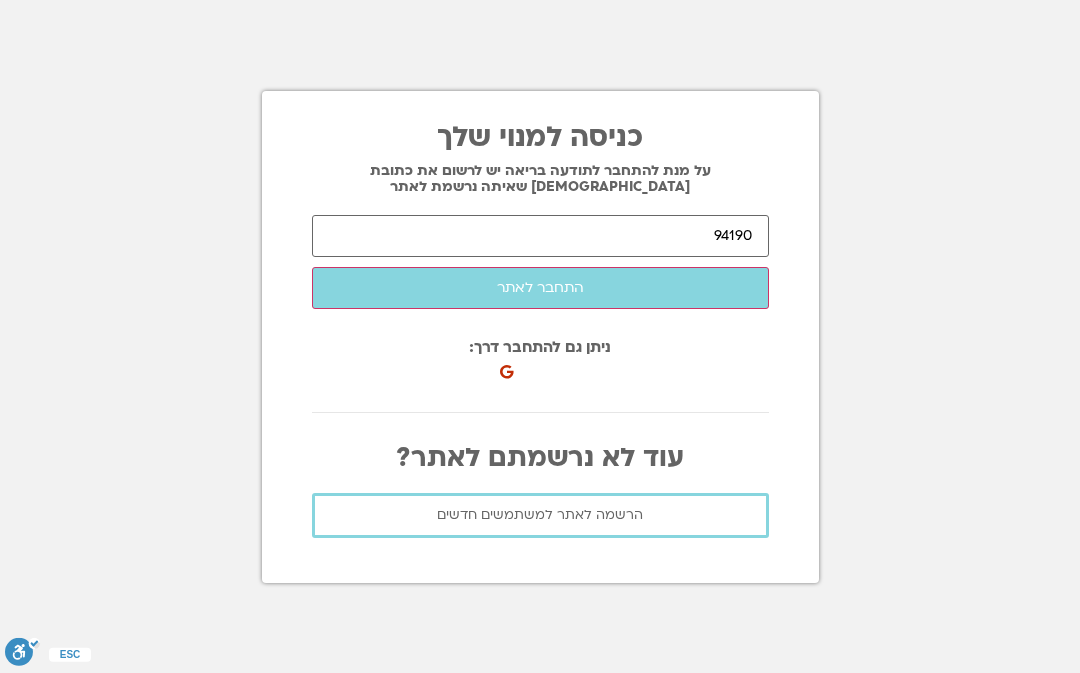 click on "התחבר
לאתר" at bounding box center (540, 288) 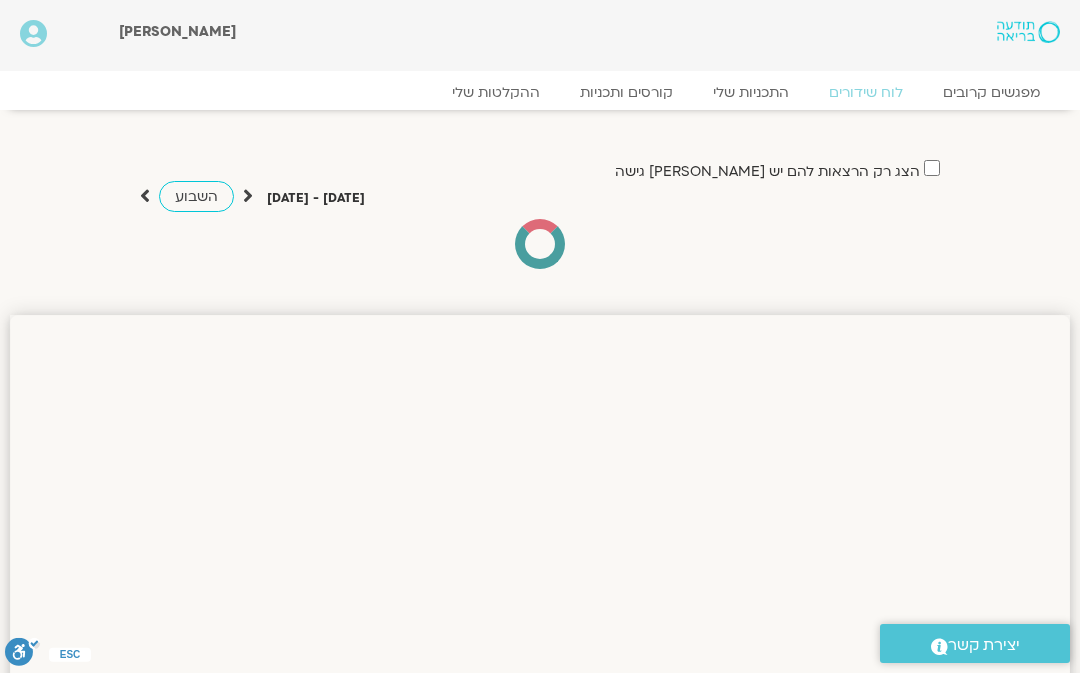 scroll, scrollTop: 0, scrollLeft: 0, axis: both 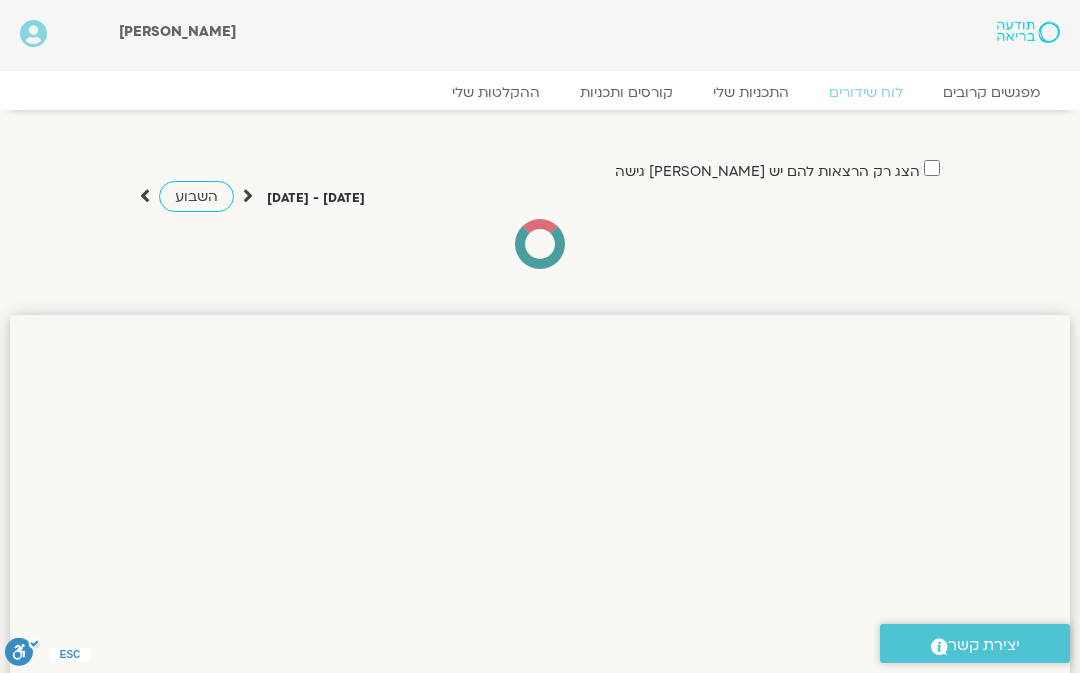 click on "ההקלטות שלי" 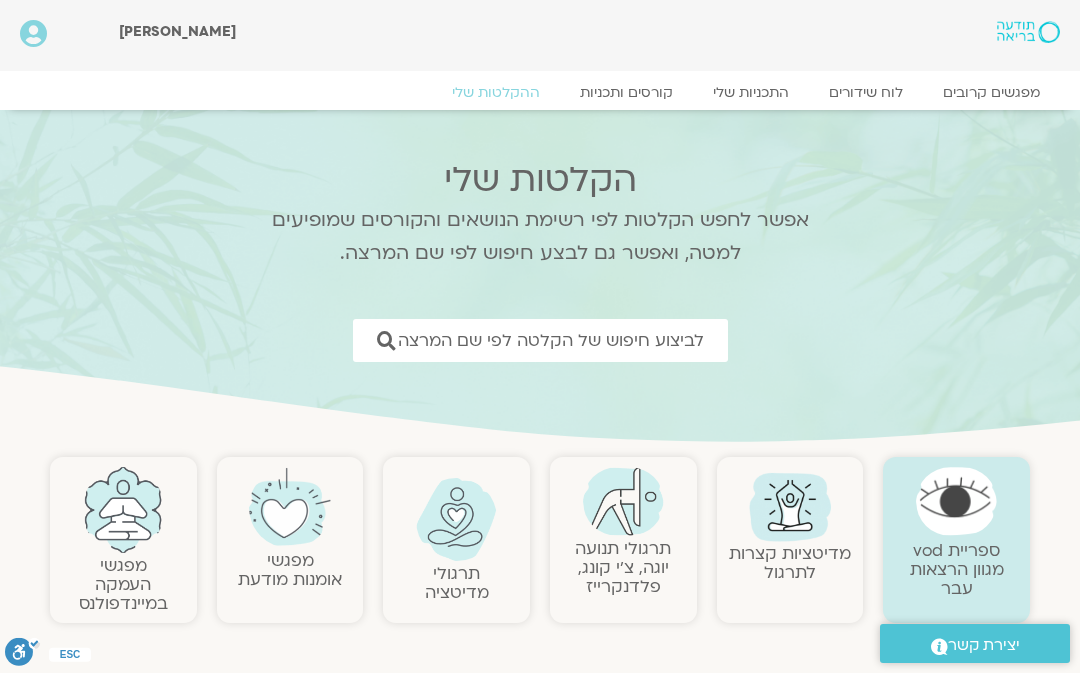 scroll, scrollTop: 0, scrollLeft: 0, axis: both 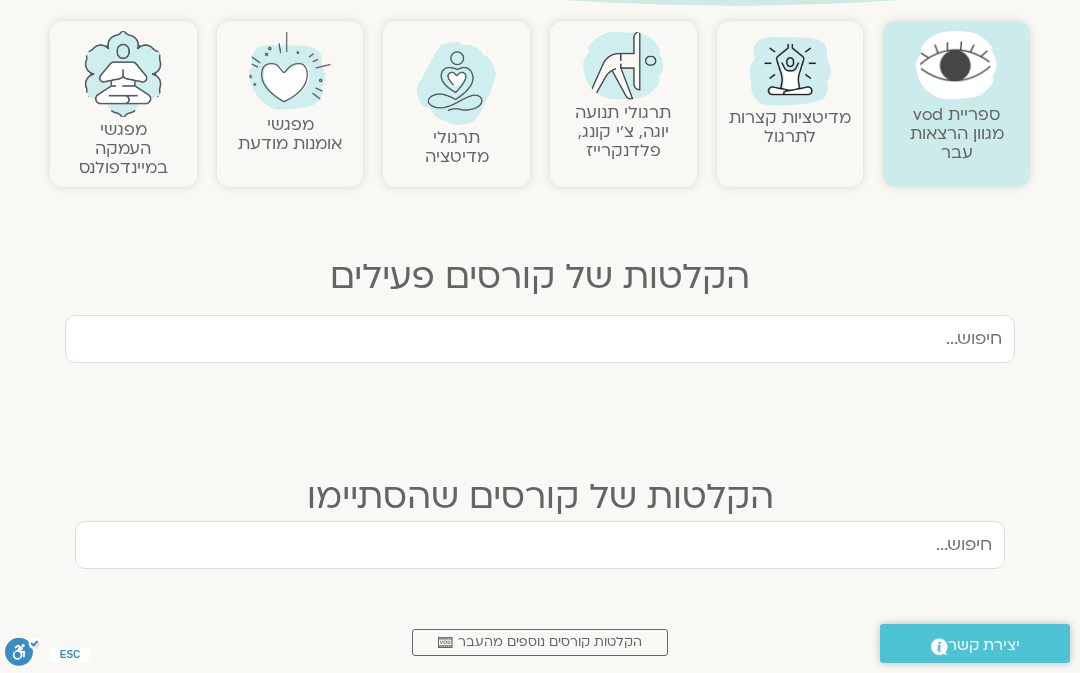 click 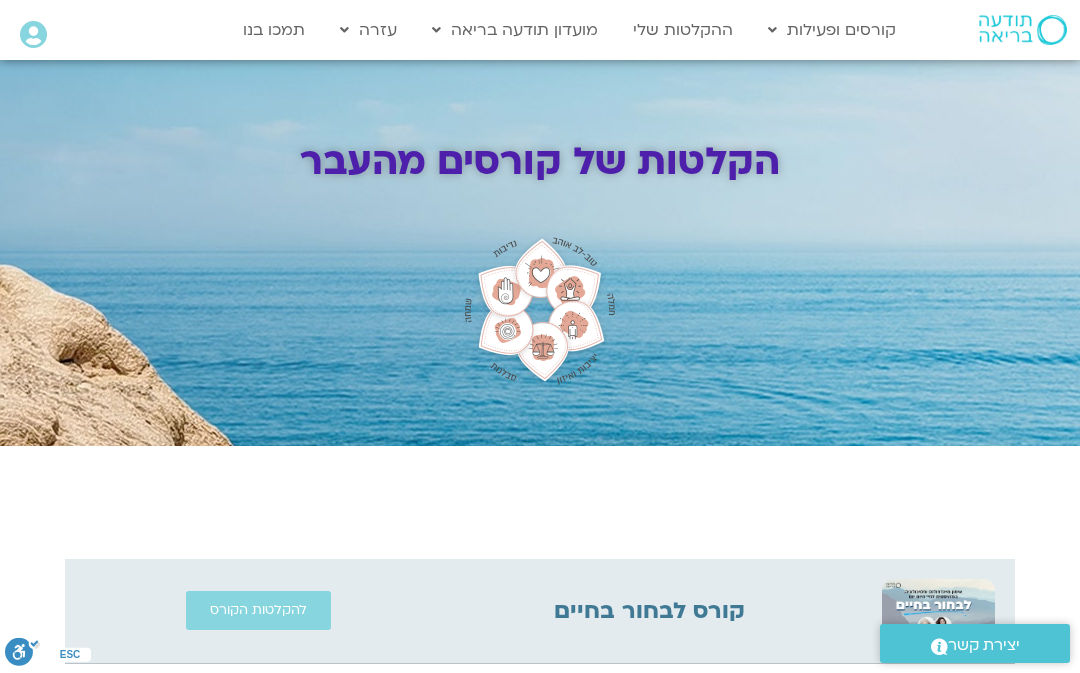 scroll, scrollTop: 1, scrollLeft: 0, axis: vertical 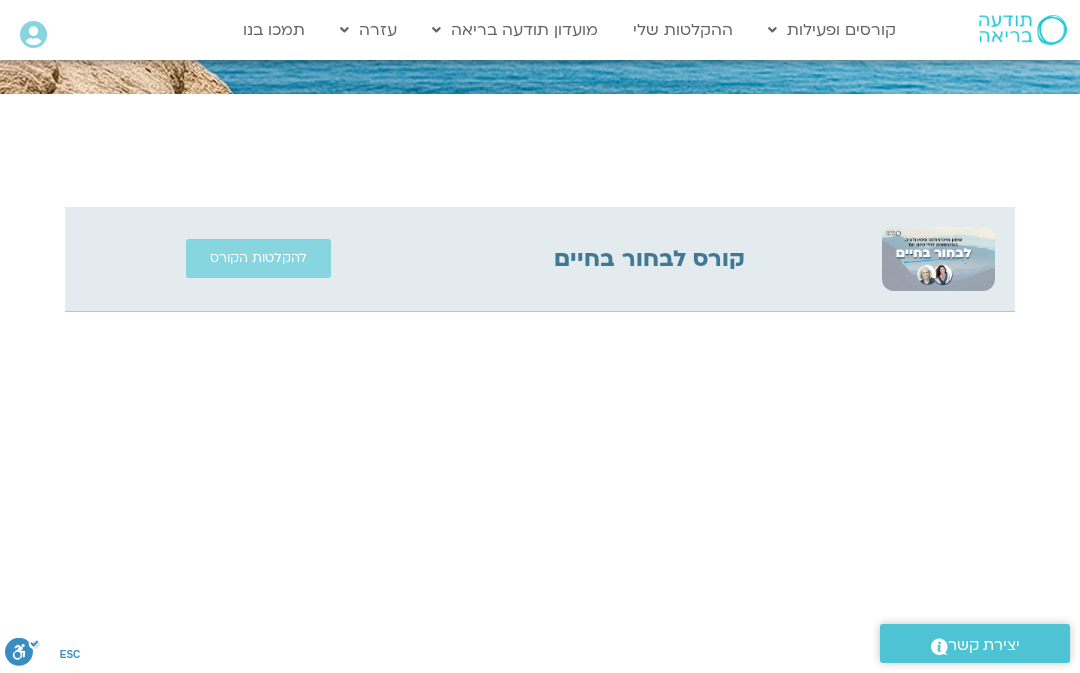 click on "להקלטות הקורס" at bounding box center [258, 258] 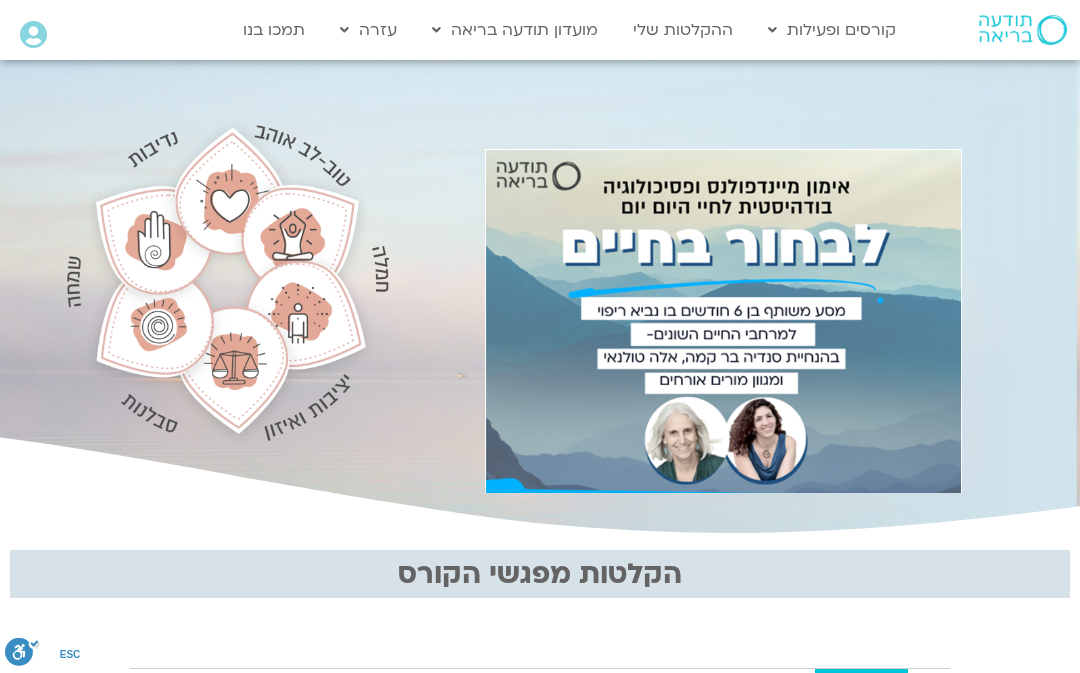 scroll, scrollTop: 239, scrollLeft: 0, axis: vertical 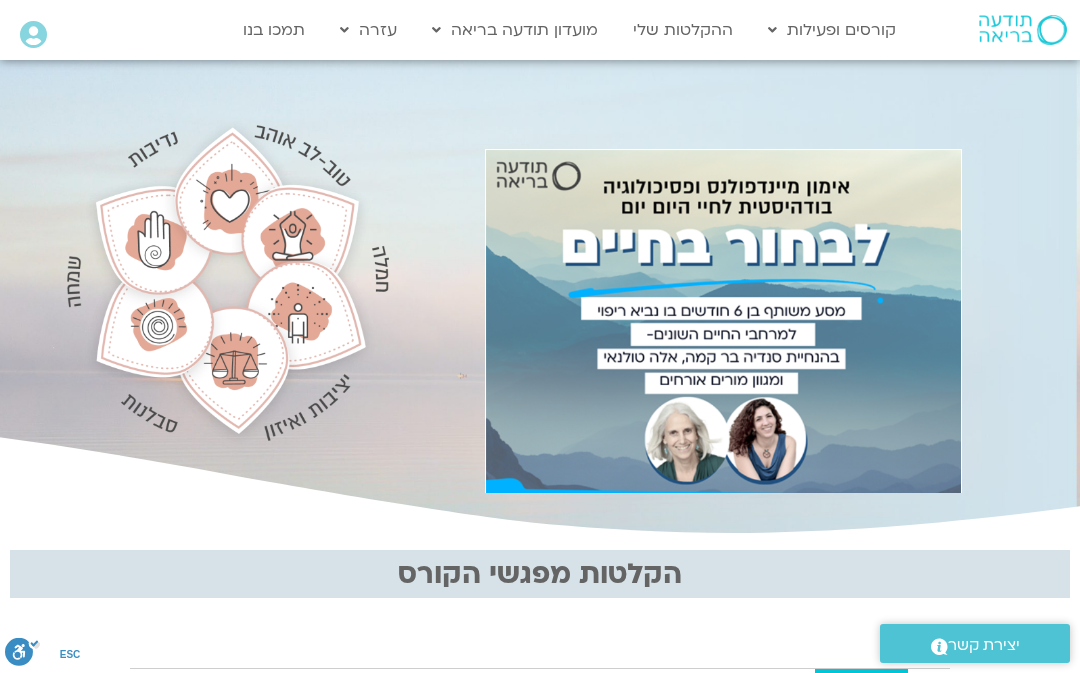 click on "ההקלטות שלי" at bounding box center (683, 30) 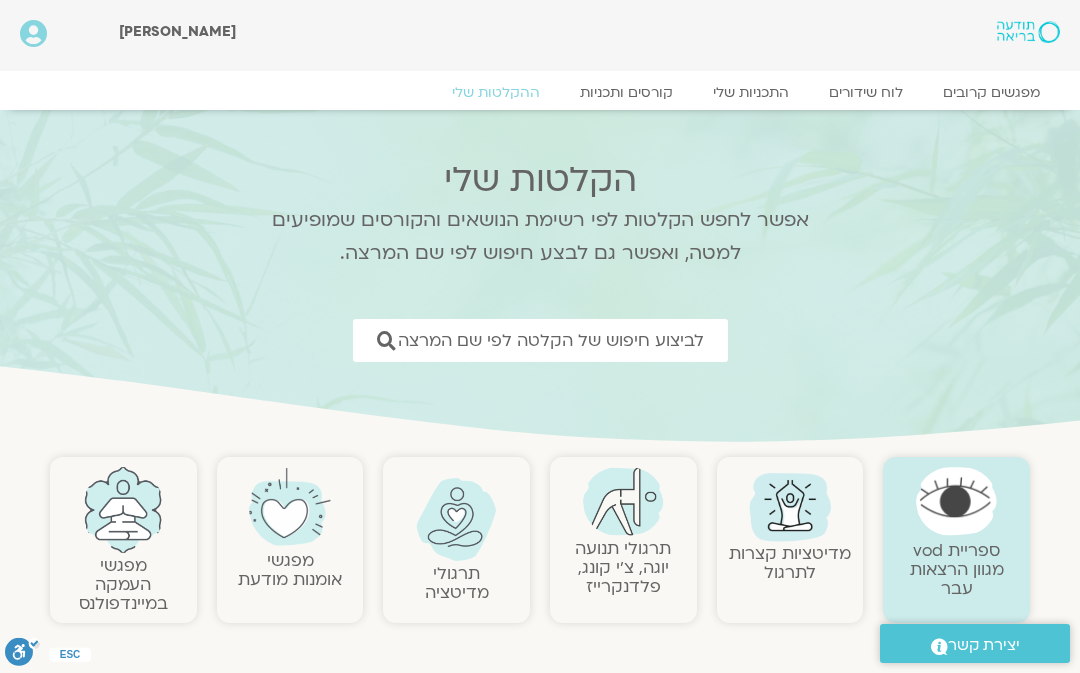 scroll, scrollTop: 0, scrollLeft: 0, axis: both 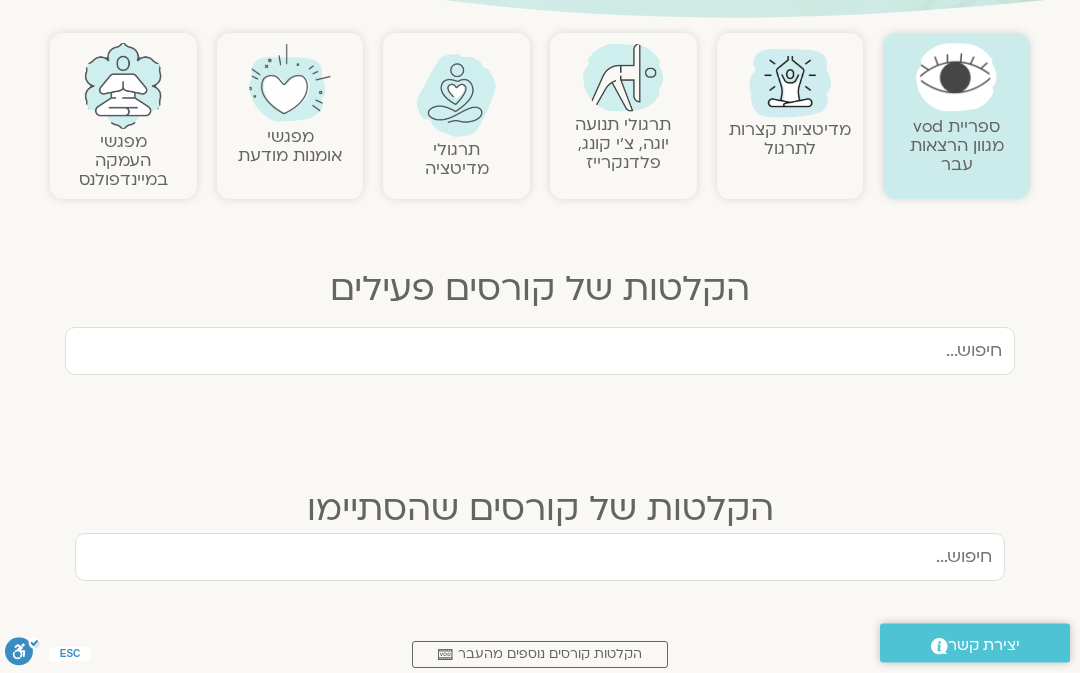 click at bounding box center [540, 558] 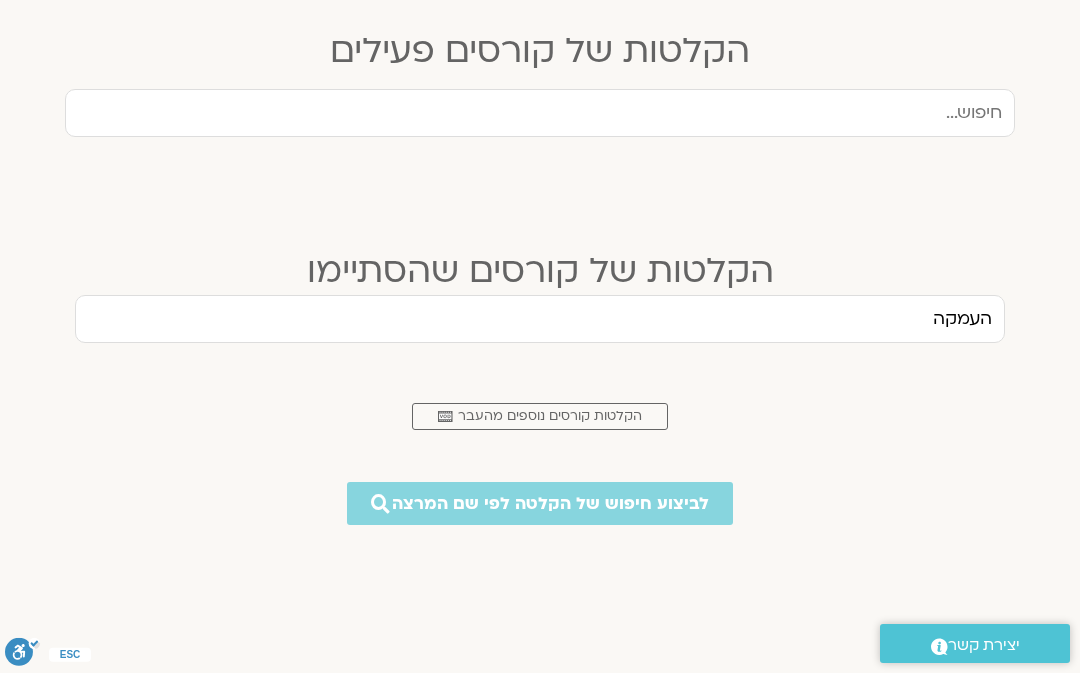 scroll, scrollTop: 661, scrollLeft: 0, axis: vertical 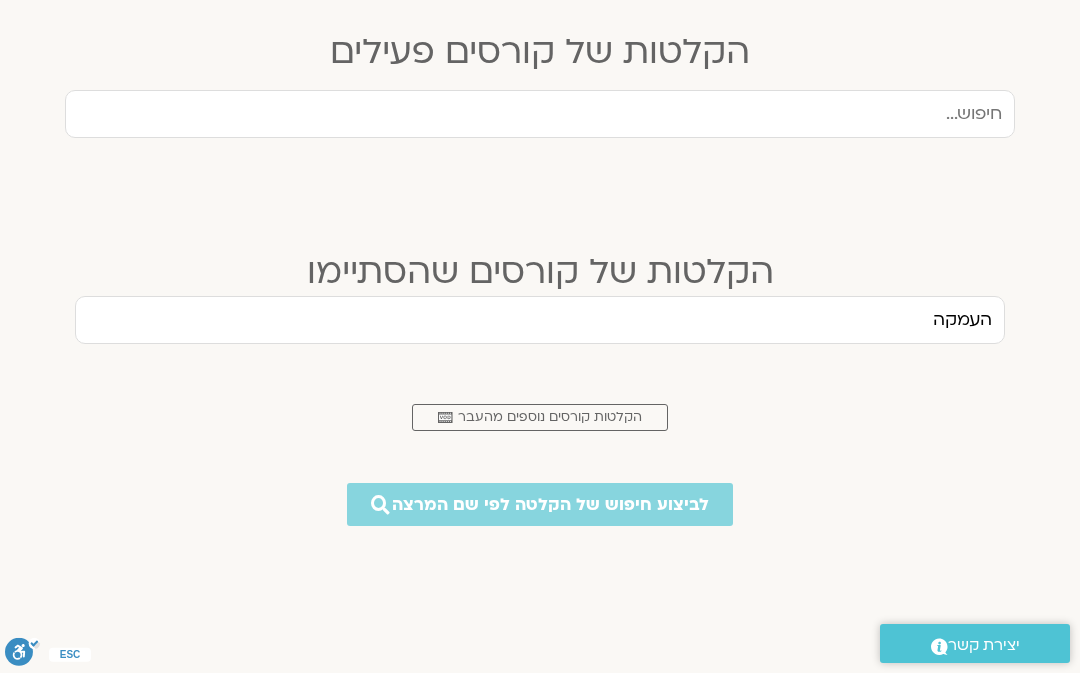 click on "העמקה" at bounding box center (540, 320) 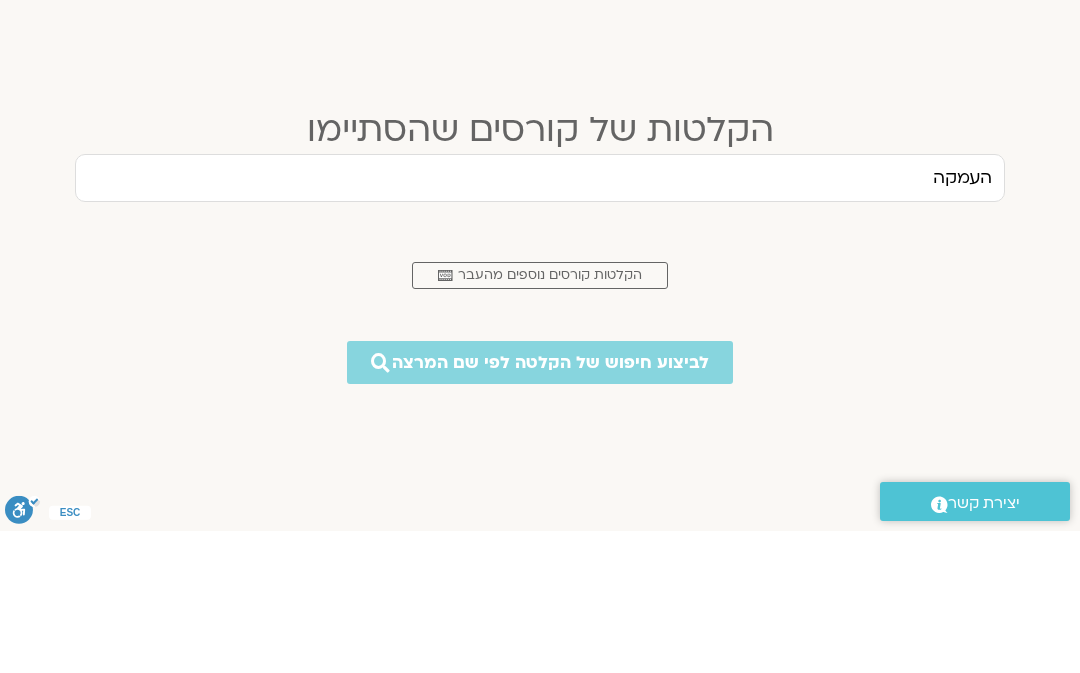 click on "העמקה" at bounding box center [540, 320] 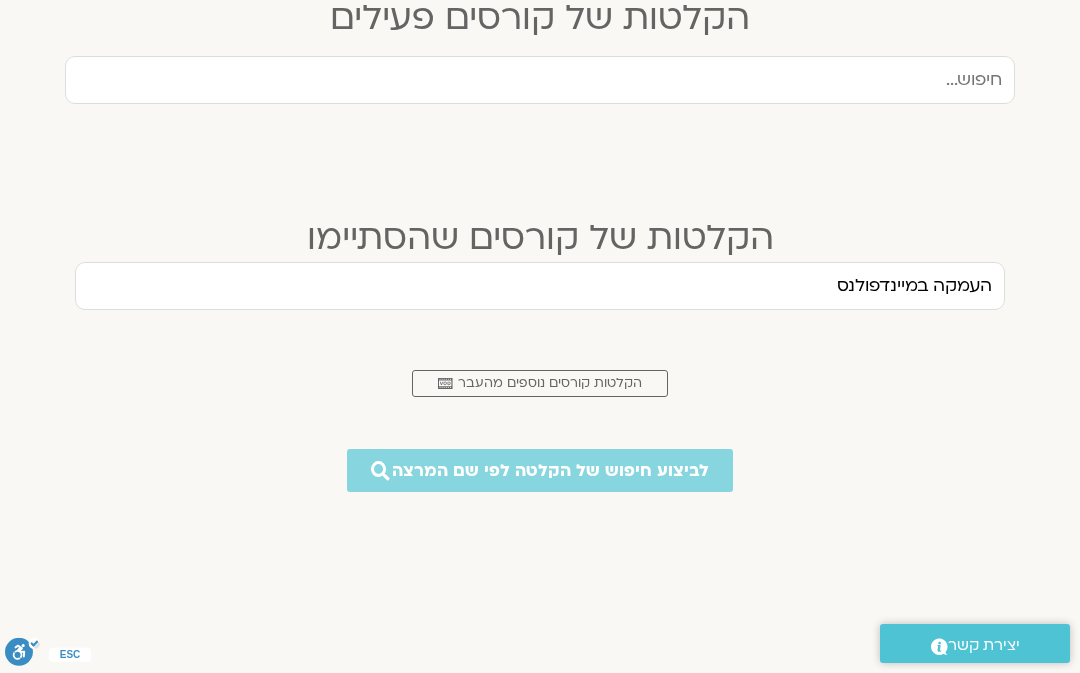 scroll, scrollTop: 691, scrollLeft: 0, axis: vertical 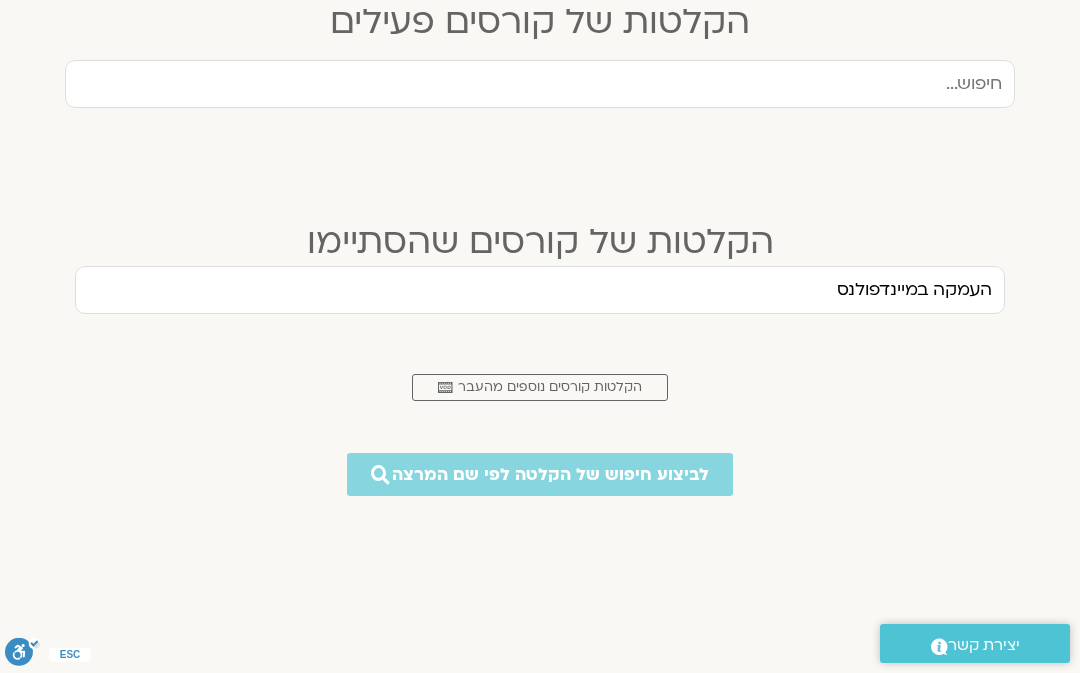 click on "העמקה במיינדפולנס" at bounding box center [540, 290] 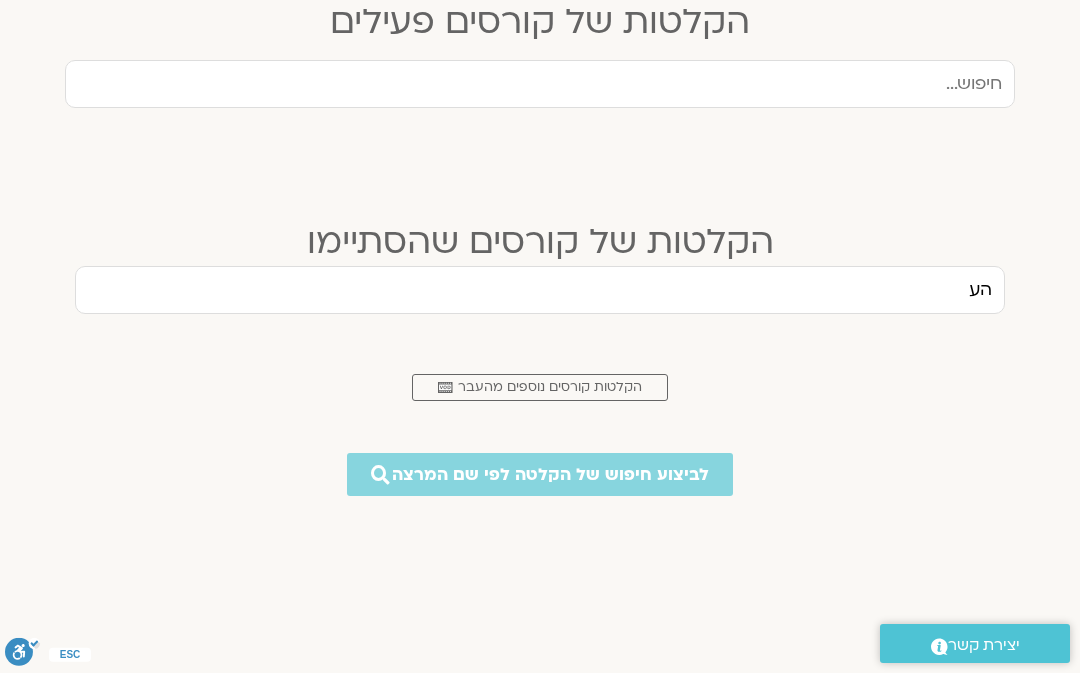 type on "ה" 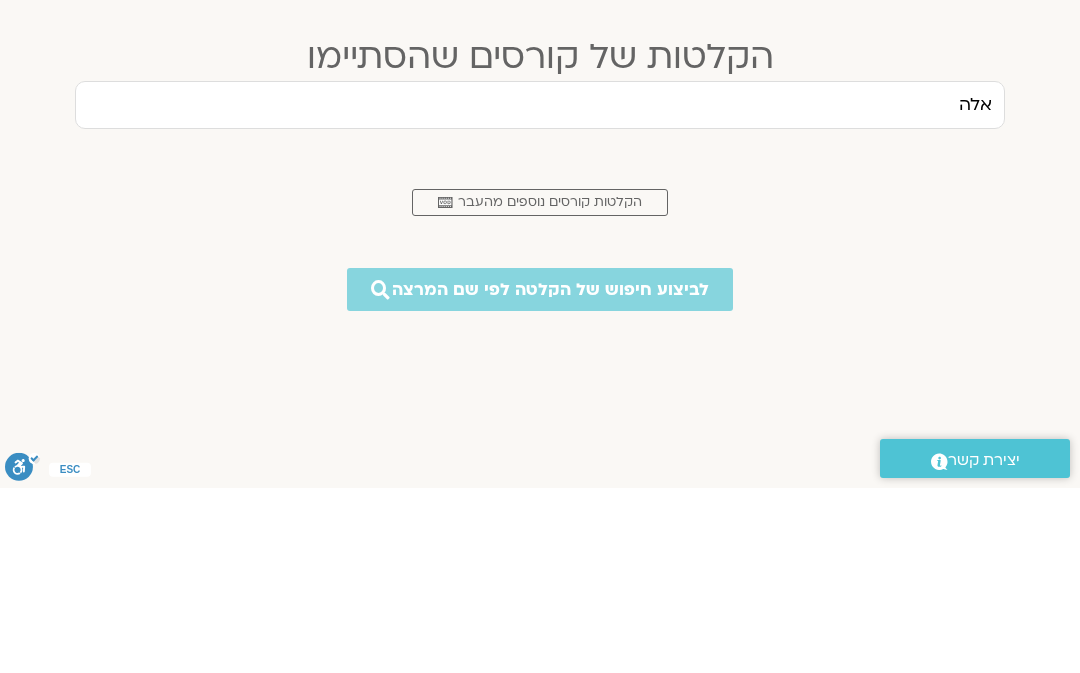 type on "אלה" 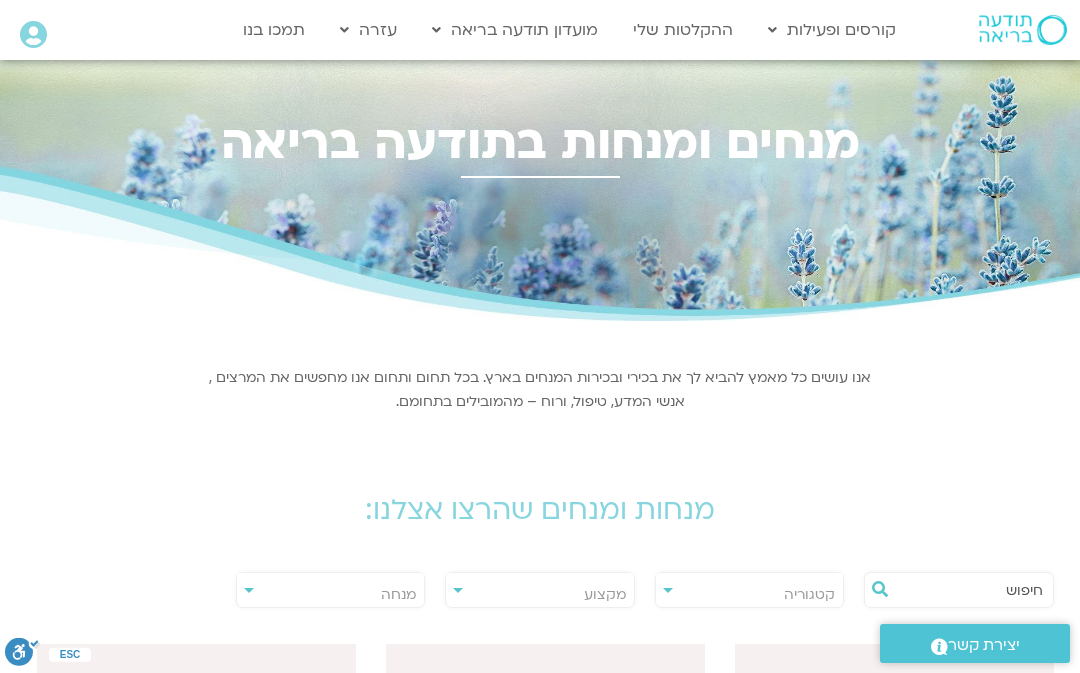 scroll, scrollTop: 0, scrollLeft: 0, axis: both 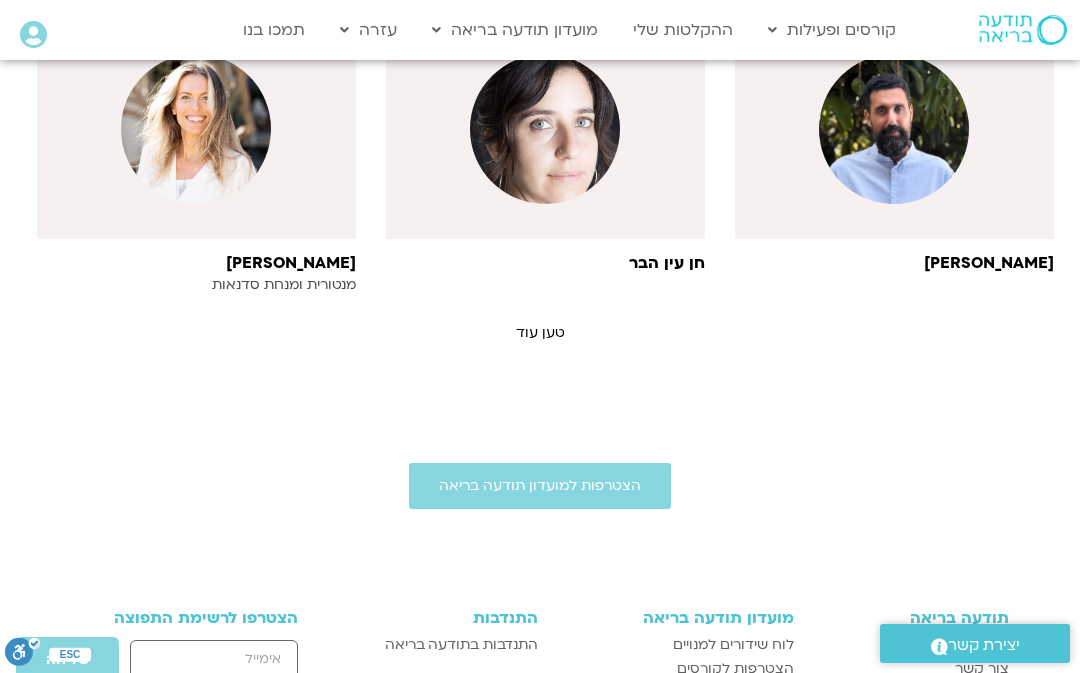 click on "הצטרפות למועדון תודעה בריאה" at bounding box center [540, 486] 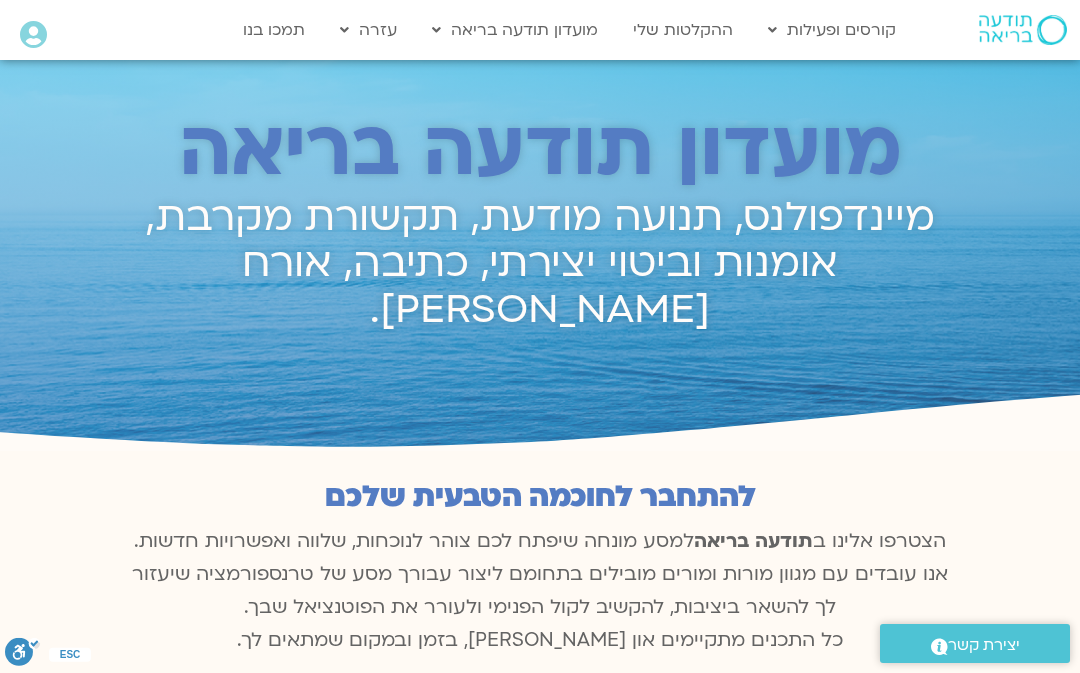 scroll, scrollTop: 0, scrollLeft: 0, axis: both 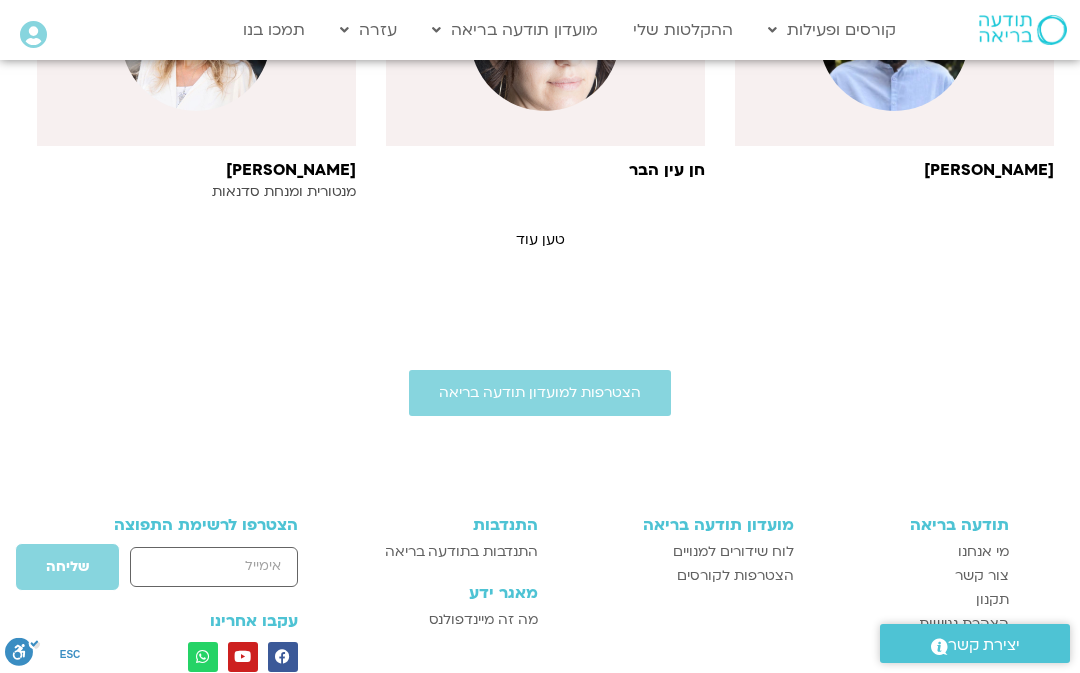 click on "טען עוד" at bounding box center [540, 239] 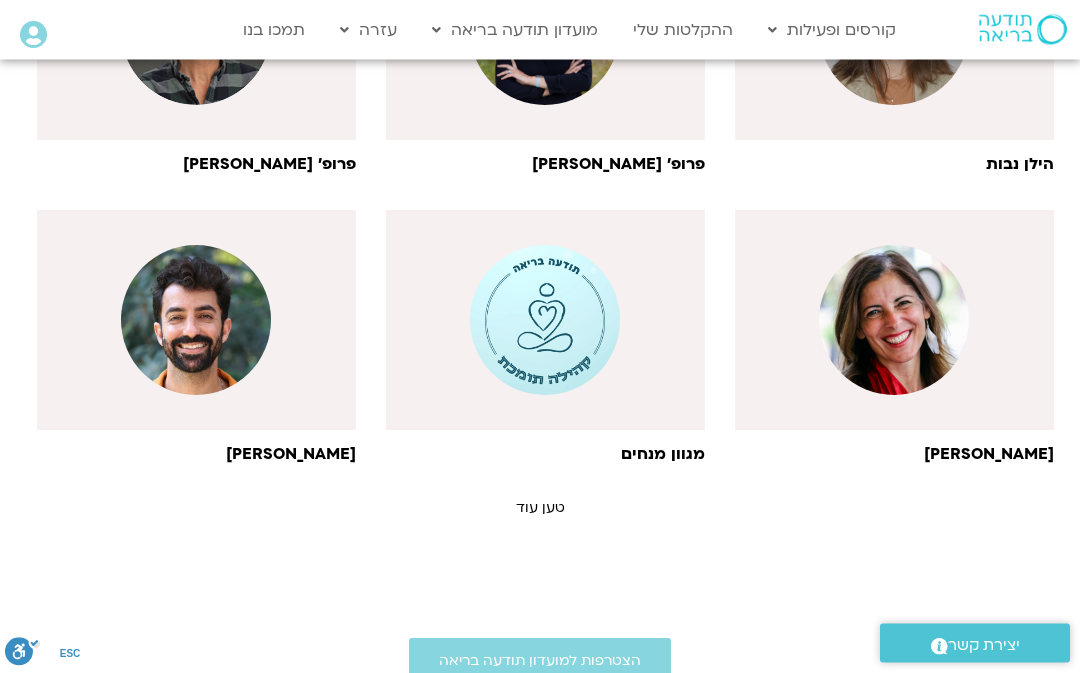 scroll, scrollTop: 2480, scrollLeft: 0, axis: vertical 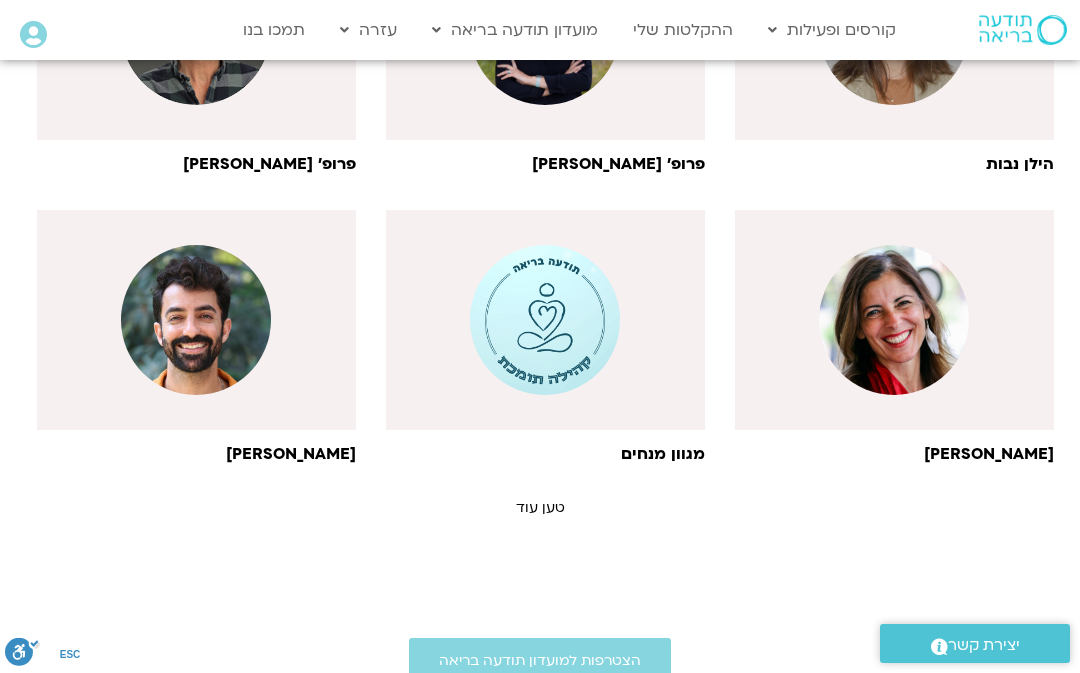 click on "אריאל מירוז
דקלה שיר
דרור רדה
יובל הרי" at bounding box center [540, -669] 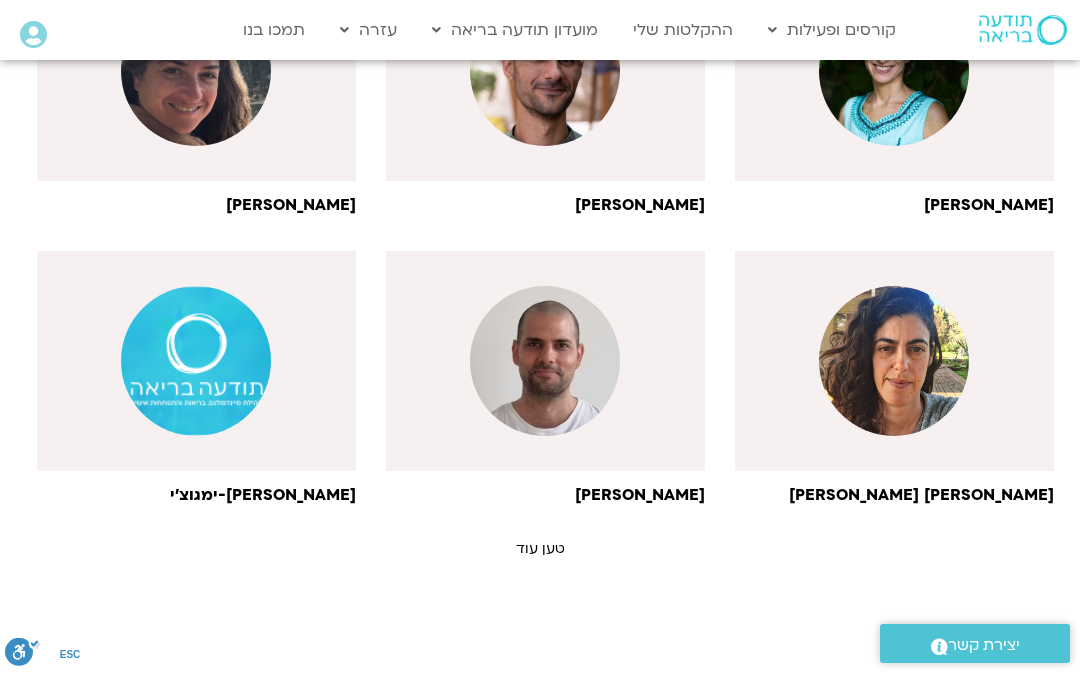scroll, scrollTop: 3608, scrollLeft: 0, axis: vertical 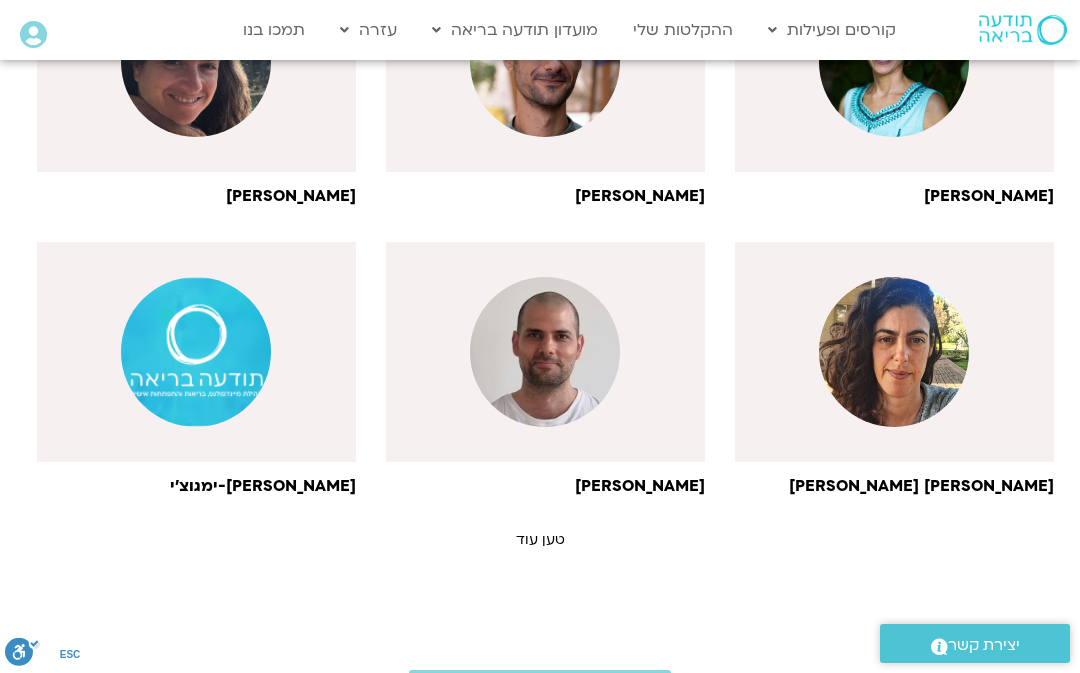click on "אריאל מירוז
דקלה שיר
דרור רדה
יובל הרי" at bounding box center (540, -1217) 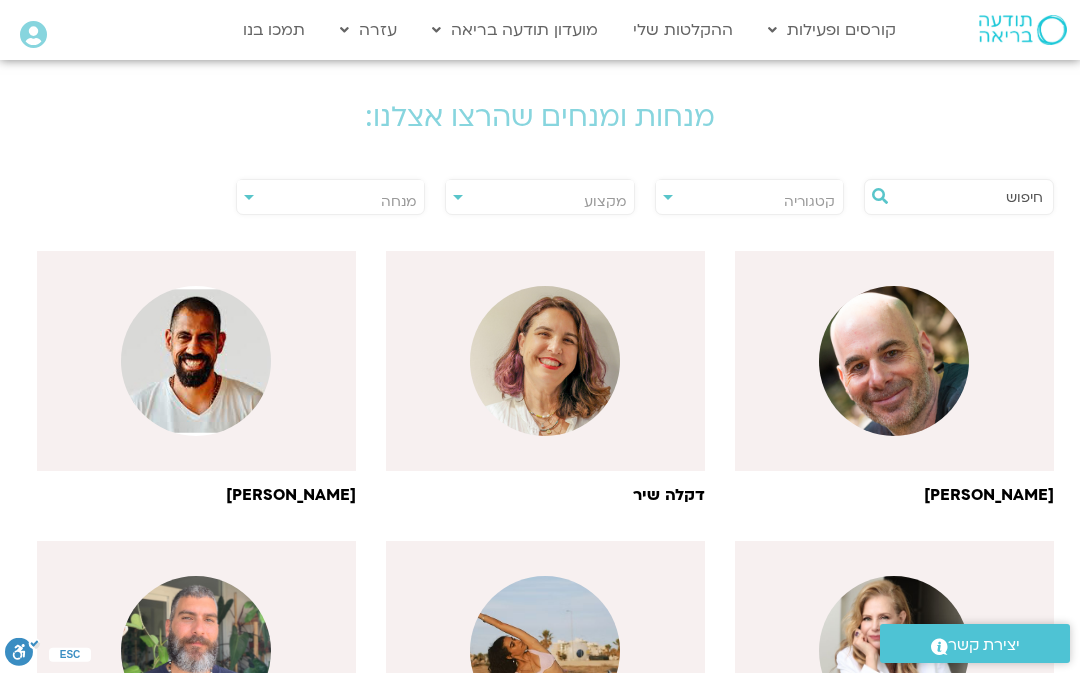 scroll, scrollTop: 391, scrollLeft: 0, axis: vertical 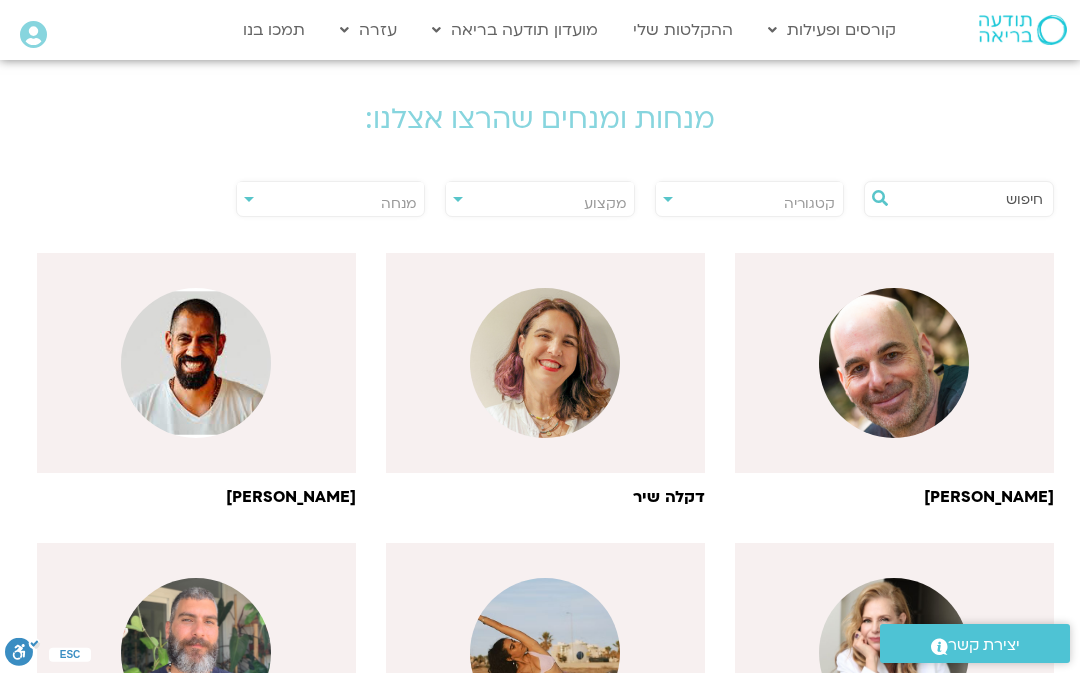 click at bounding box center [969, 199] 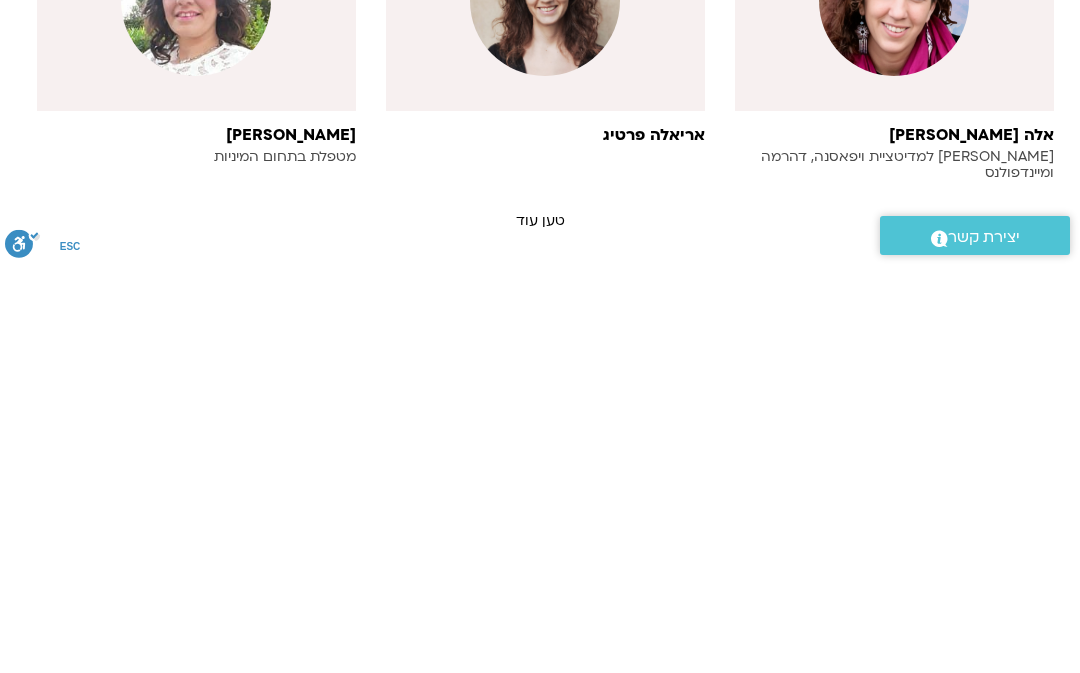 scroll, scrollTop: 1302, scrollLeft: 0, axis: vertical 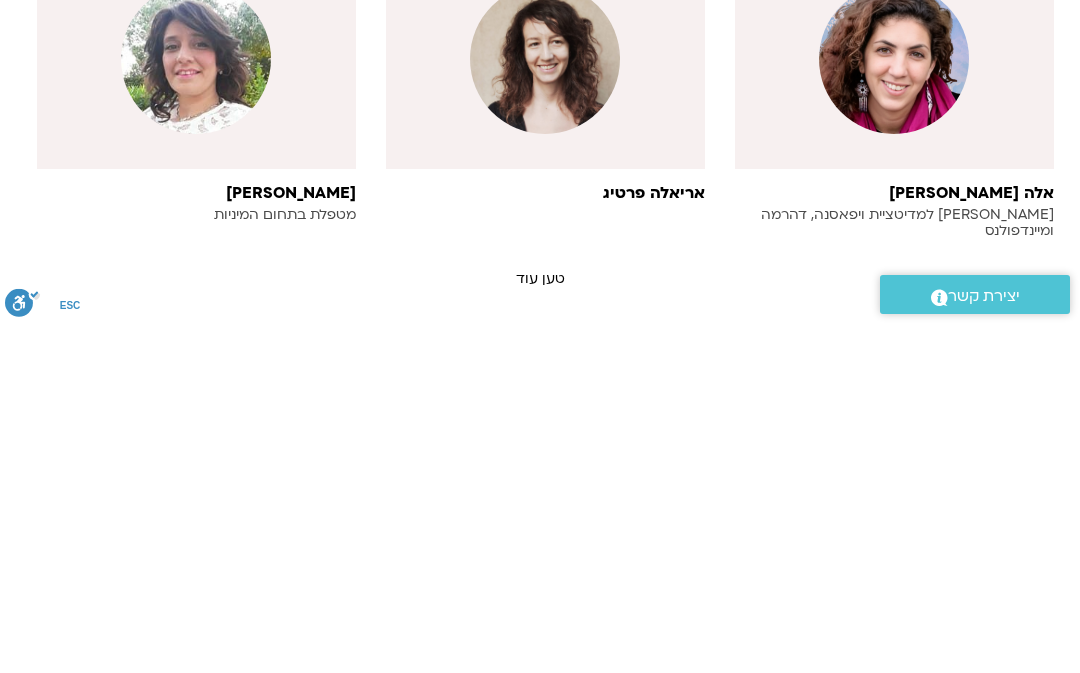 type on "אלה" 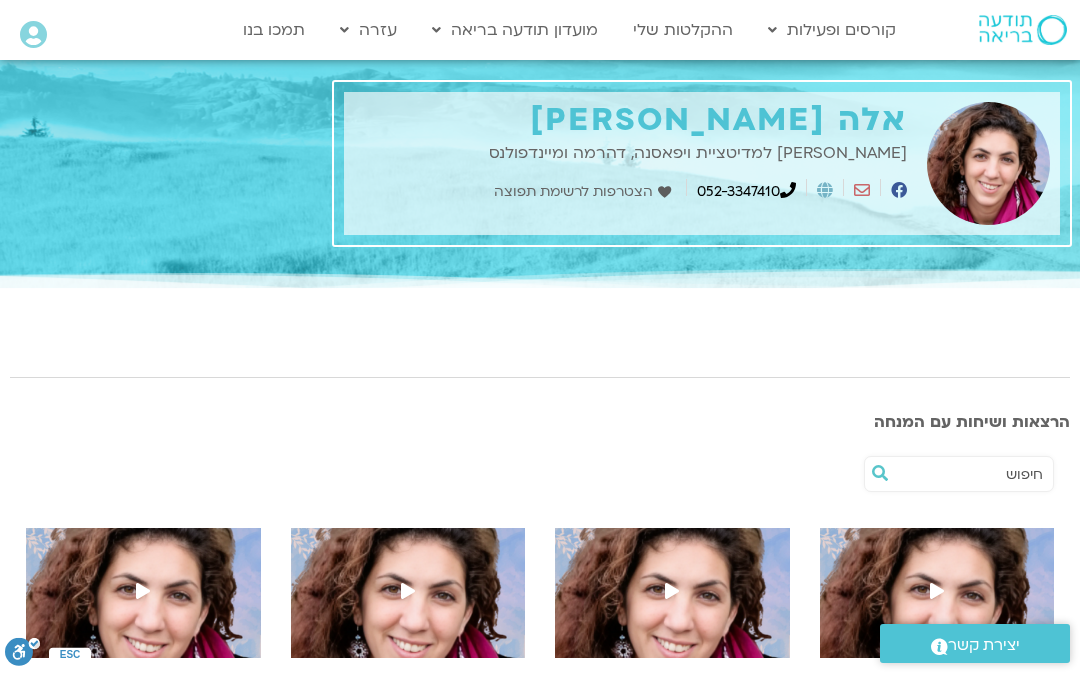 scroll, scrollTop: 114, scrollLeft: 0, axis: vertical 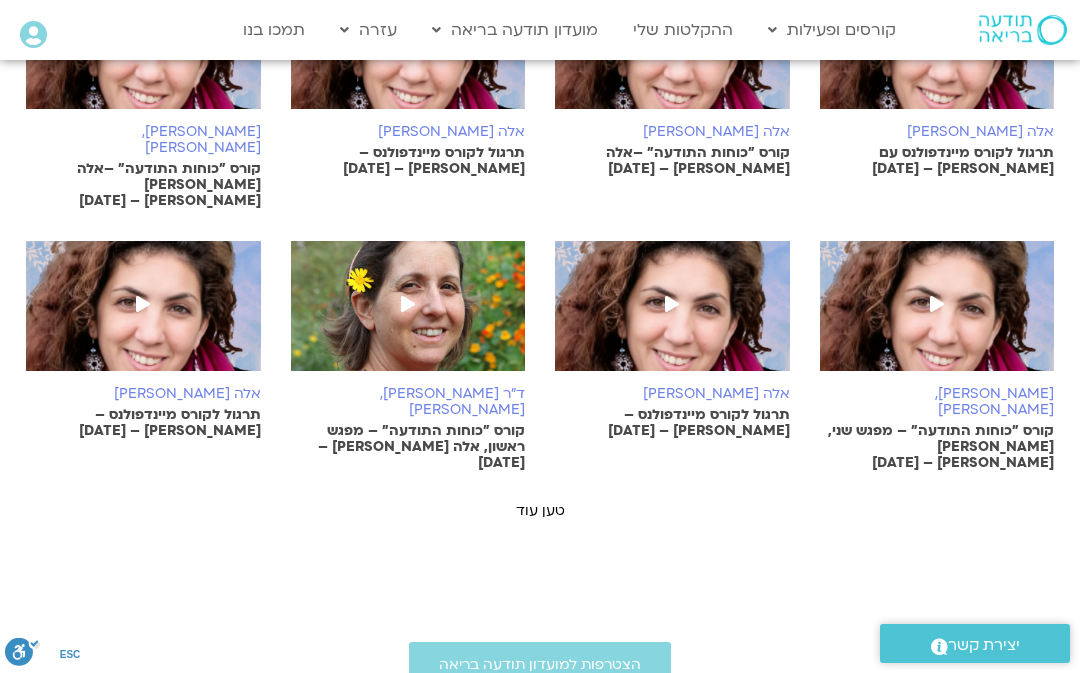 click on "אלה טולנאי
תרגול לקורס מיינדפולנס – 29/06/25
אלה טולנאי
קורס "כוחות התודעה" –אלה טולנאי – 24/06/25" at bounding box center [540, 2] 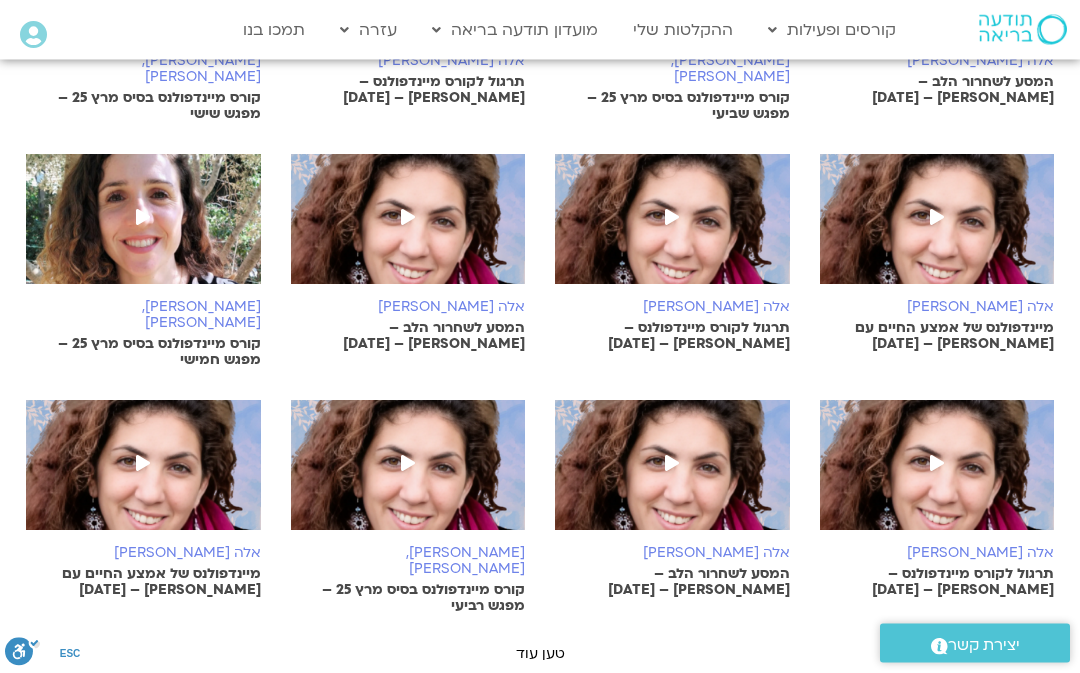 scroll, scrollTop: 1866, scrollLeft: 0, axis: vertical 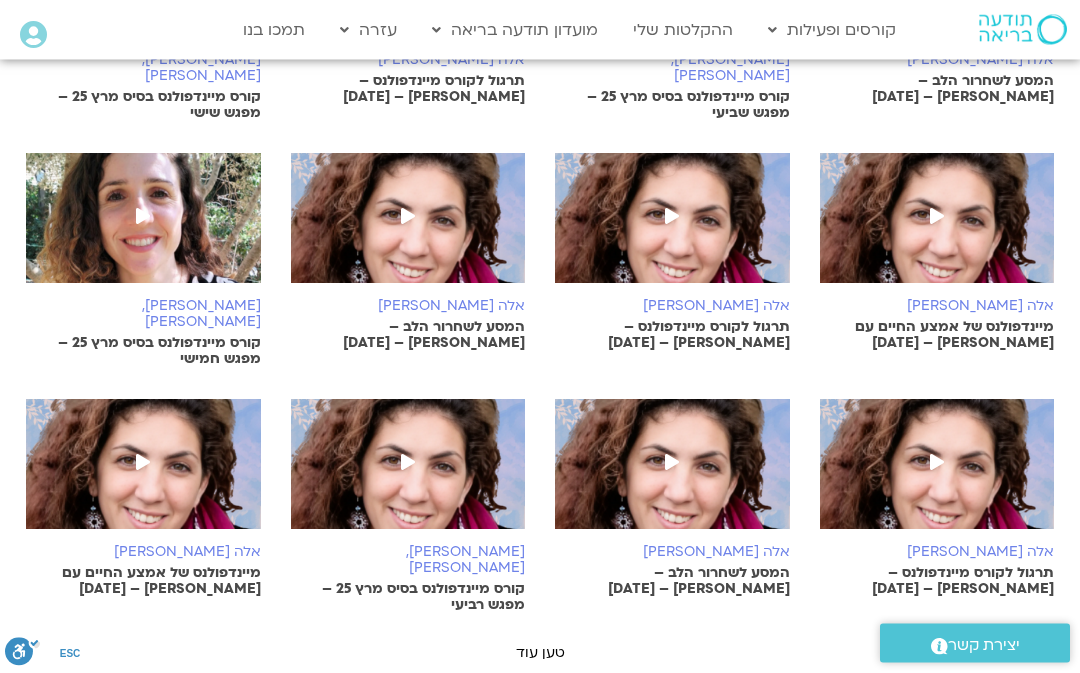 click on "טען עוד" at bounding box center [540, 653] 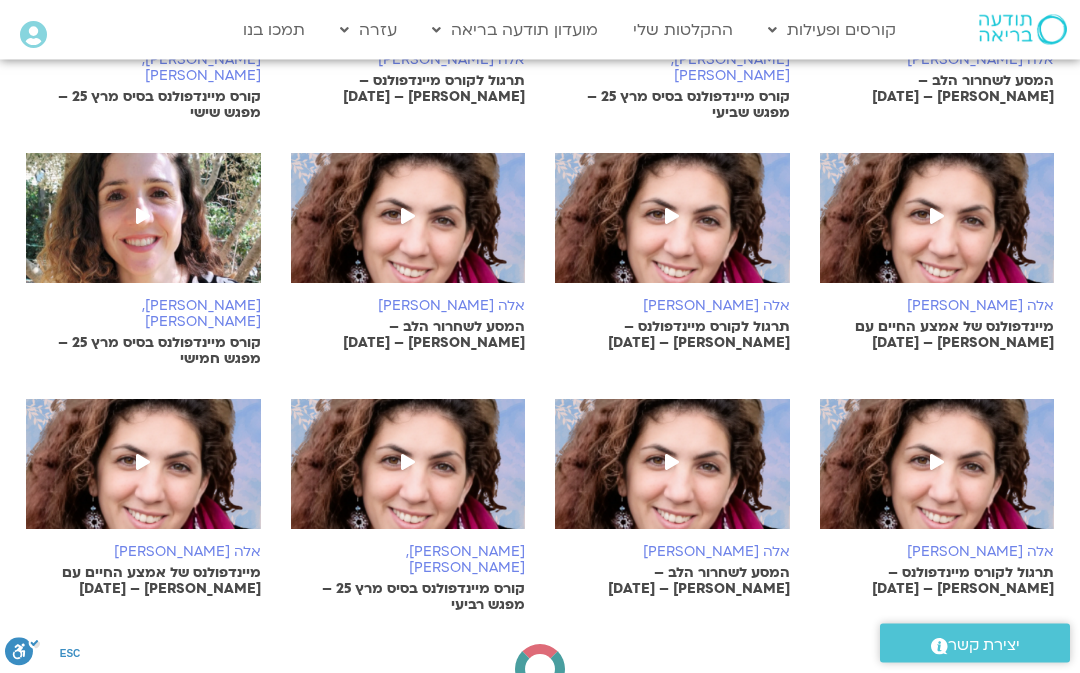 scroll, scrollTop: 1867, scrollLeft: 0, axis: vertical 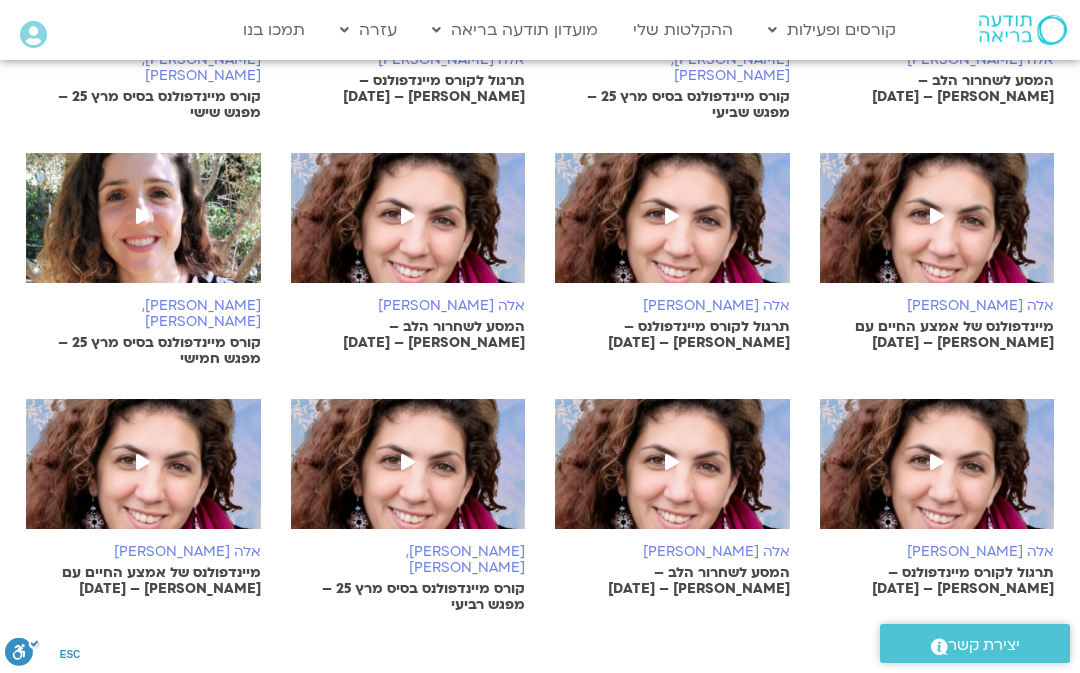 click at bounding box center [937, 474] 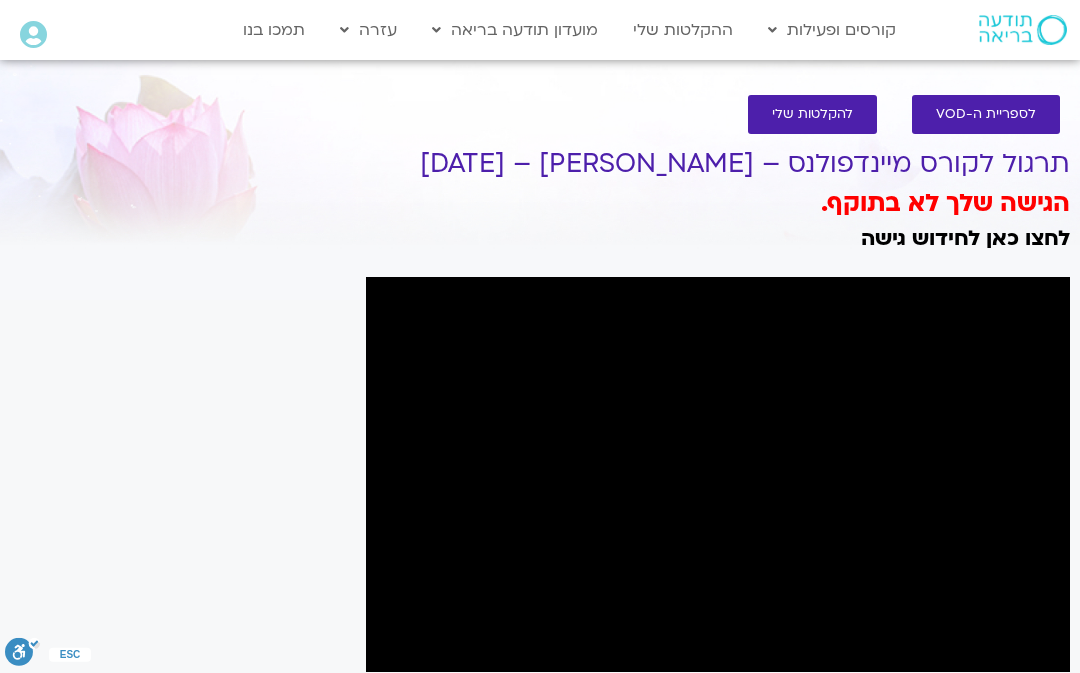 scroll, scrollTop: 10, scrollLeft: 0, axis: vertical 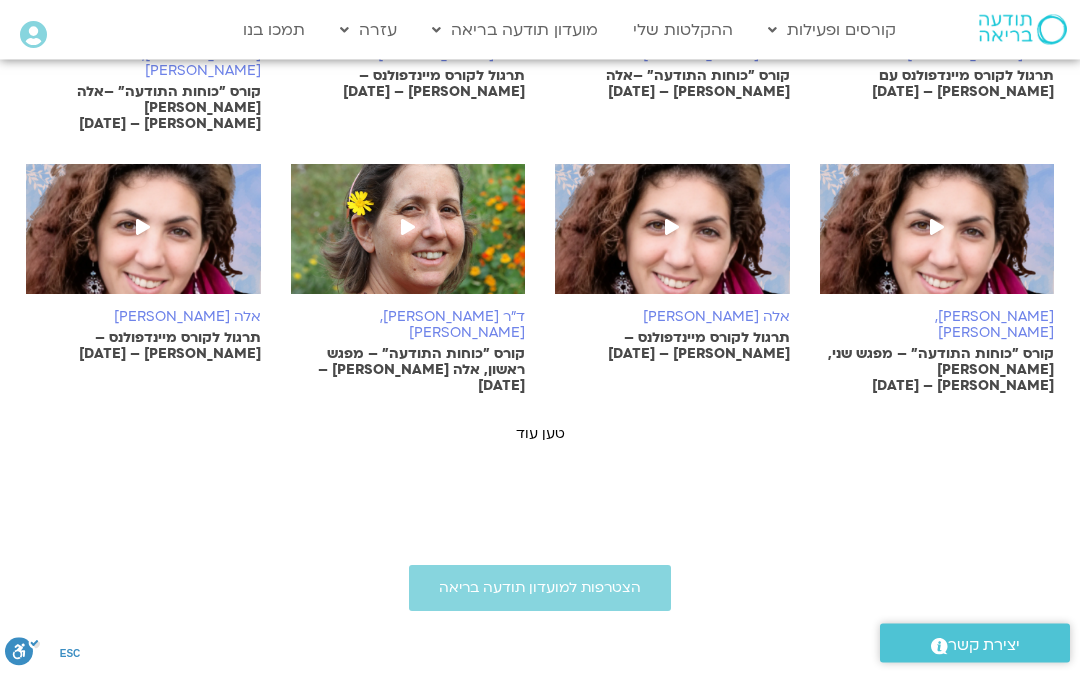 click on "טען עוד" at bounding box center [540, 434] 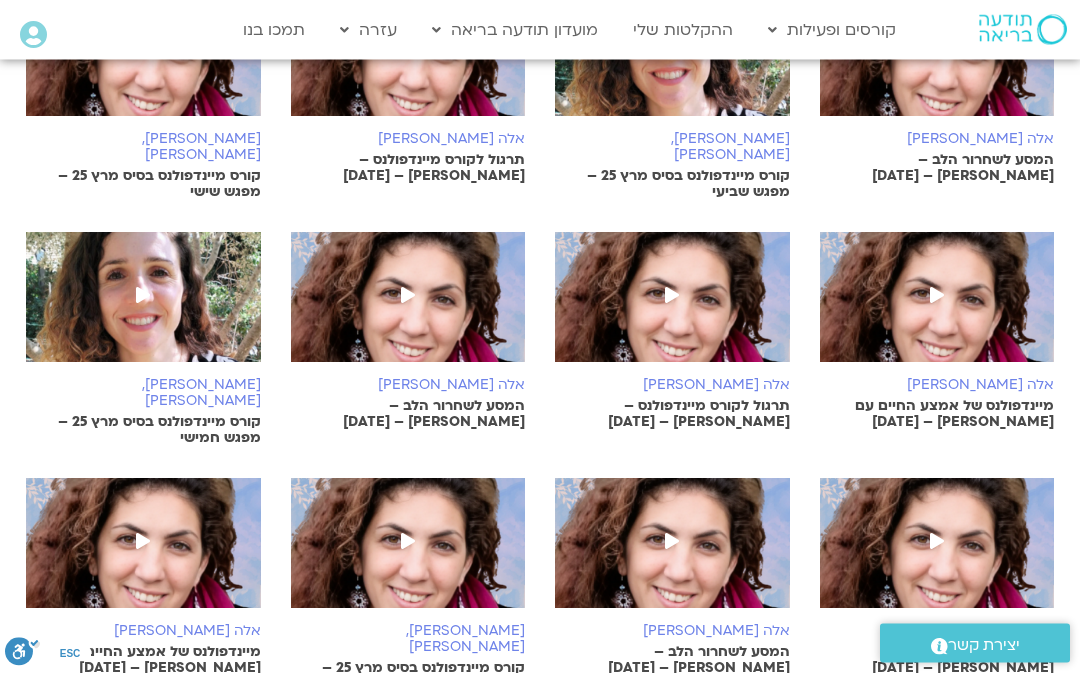 scroll, scrollTop: 1789, scrollLeft: 0, axis: vertical 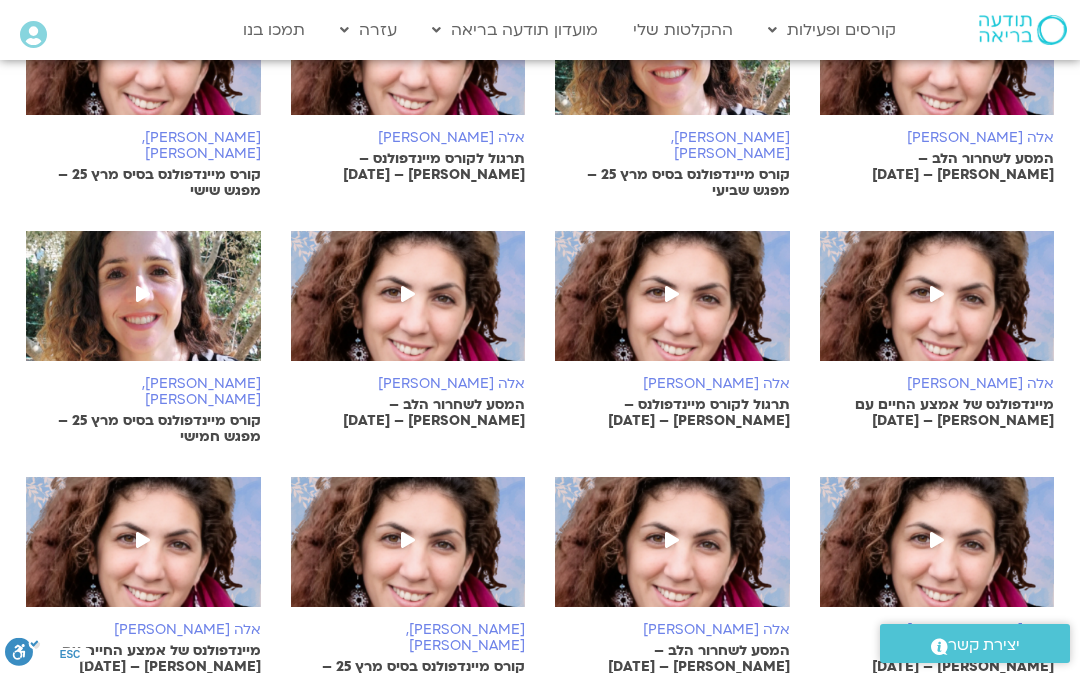 click on "אלה טולנאי
תרגול לקורס מיינדפולנס – 29/06/25
אלה טולנאי
קורס "כוחות התודעה" –אלה טולנאי – 24/06/25" at bounding box center [540, -270] 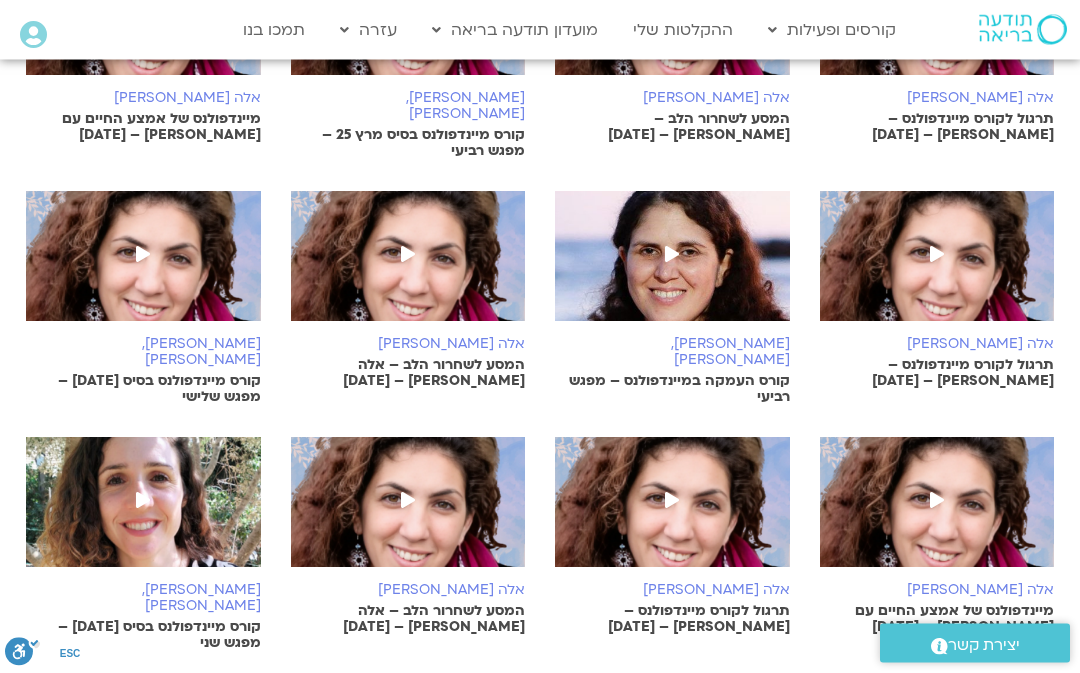 scroll, scrollTop: 2321, scrollLeft: 0, axis: vertical 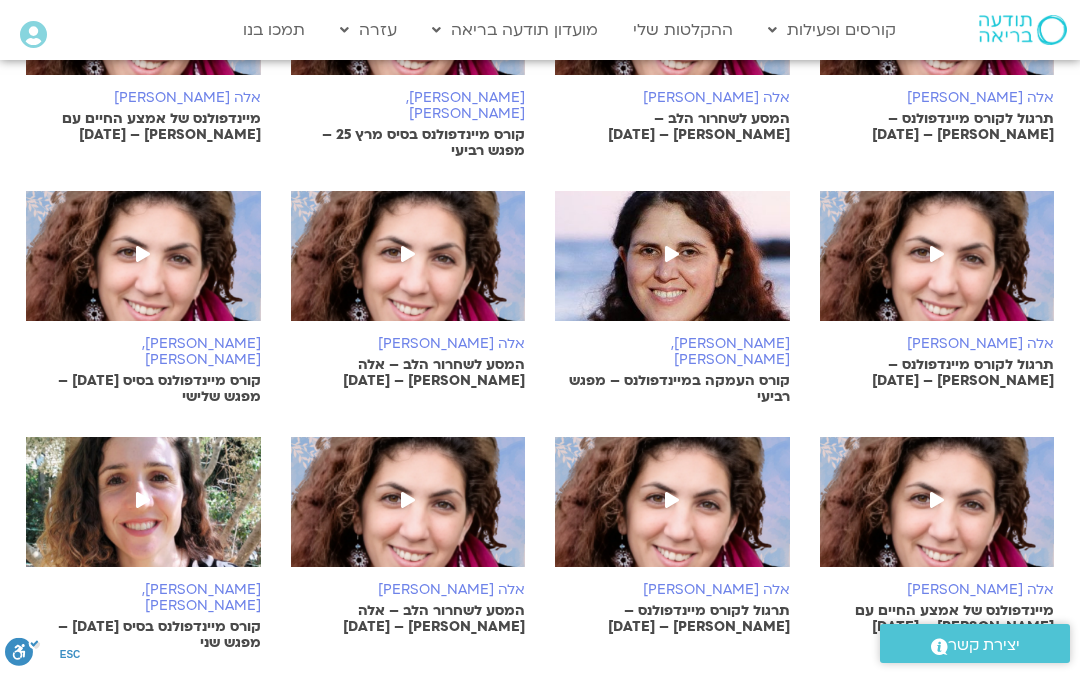 click at bounding box center (672, 254) 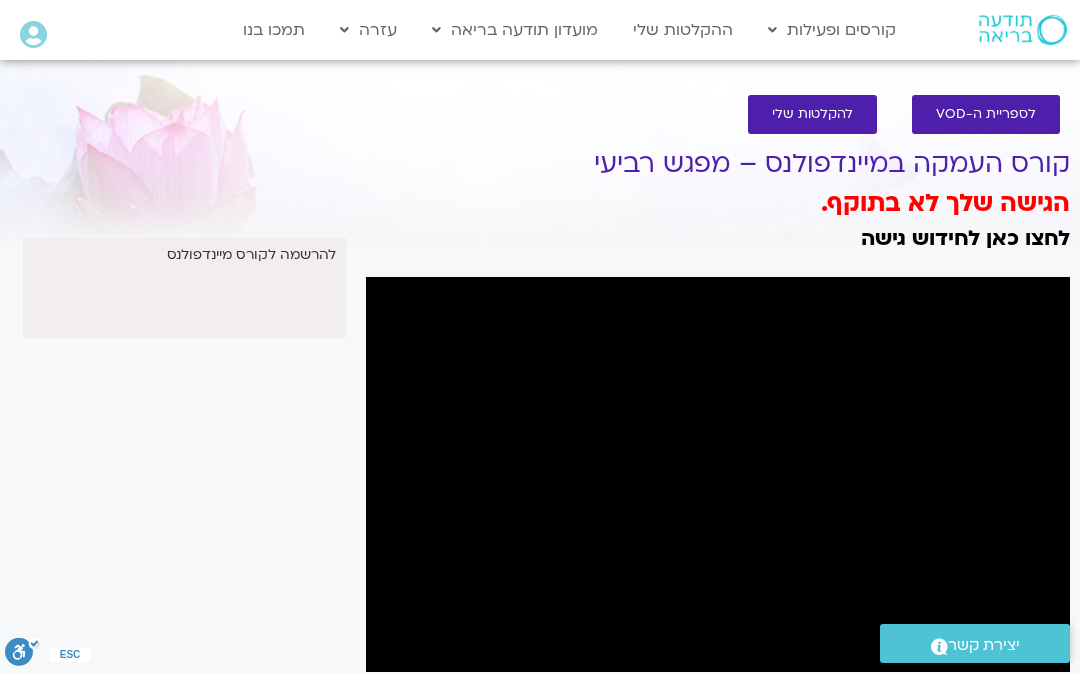 scroll, scrollTop: 0, scrollLeft: 0, axis: both 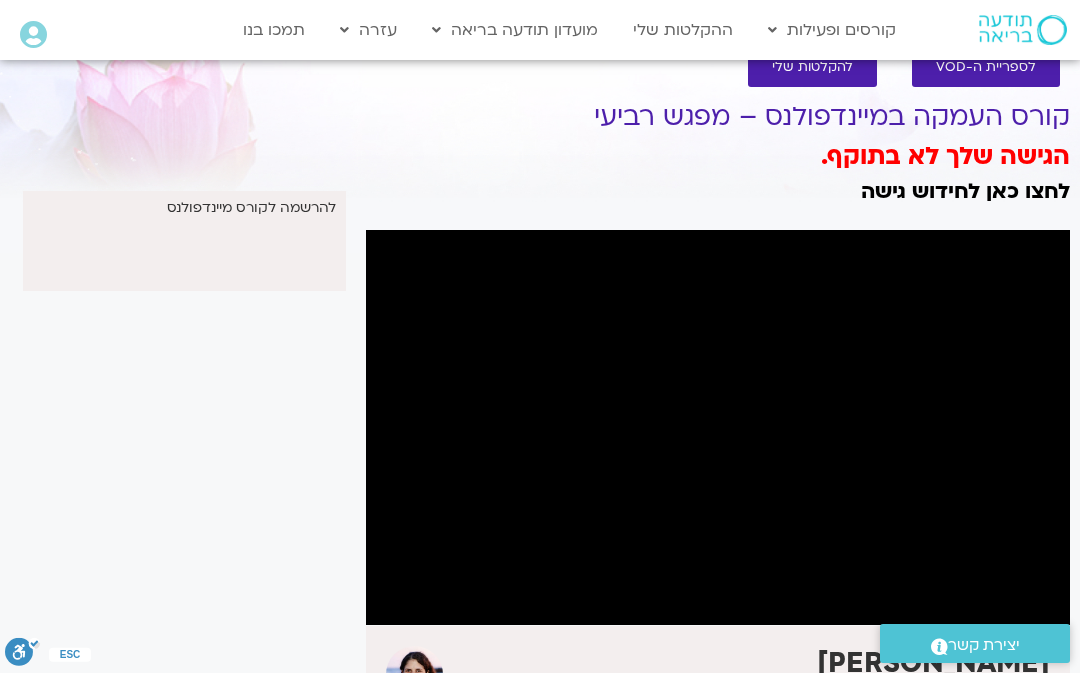 click on "לחצו כאן לחידוש גישה" at bounding box center (965, 191) 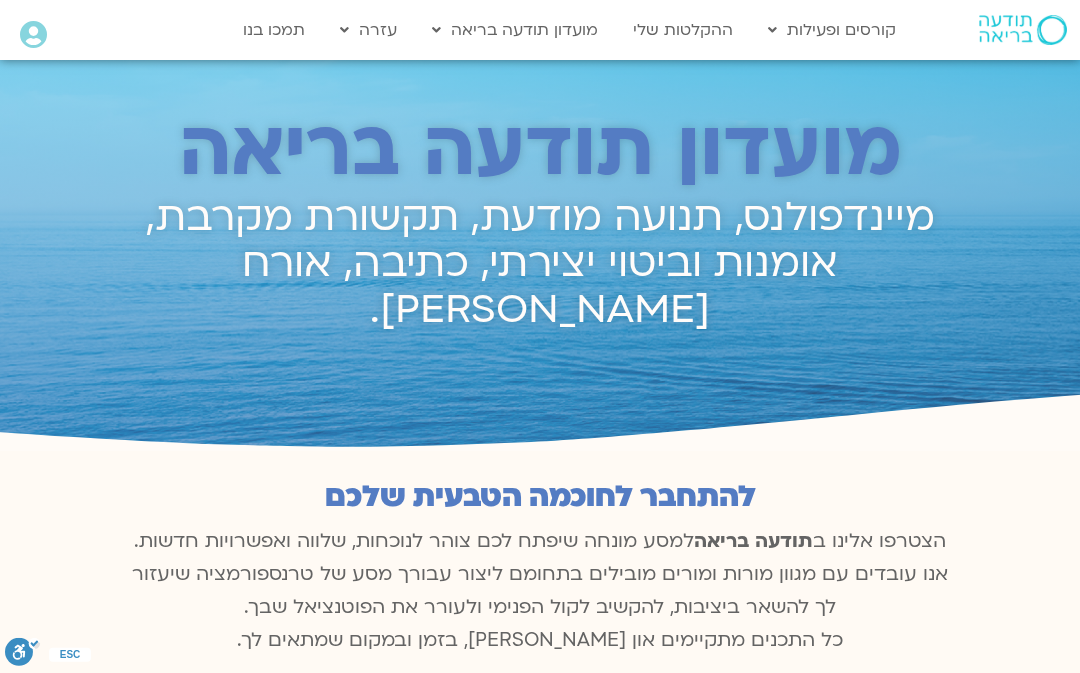 scroll, scrollTop: 116, scrollLeft: 0, axis: vertical 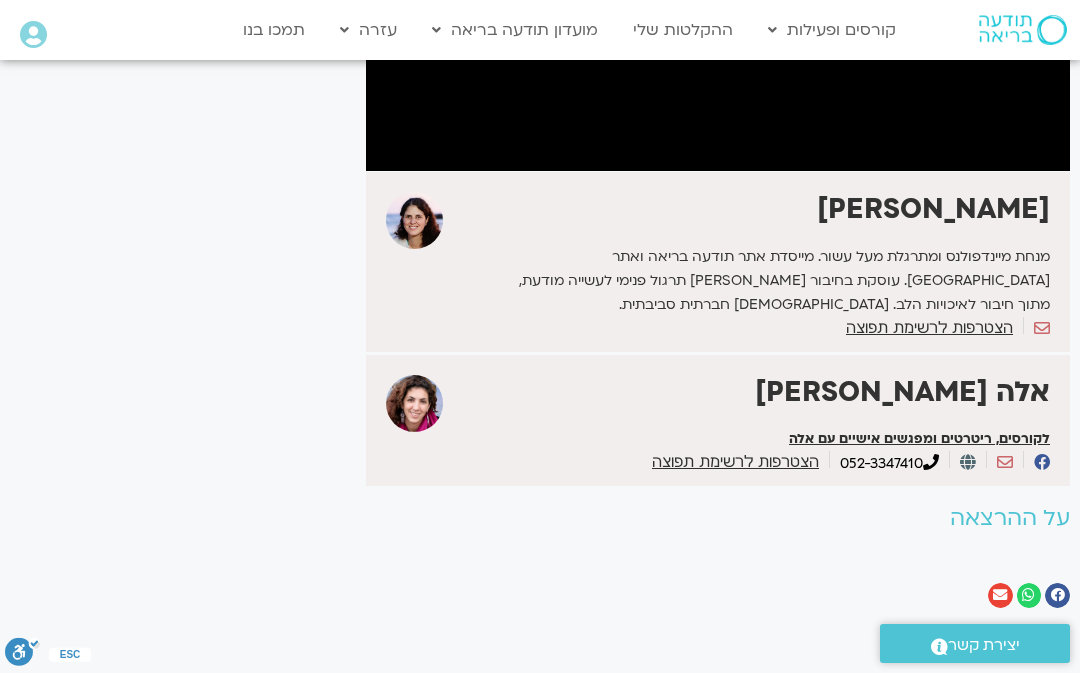 click on "ההקלטות שלי" at bounding box center (683, 30) 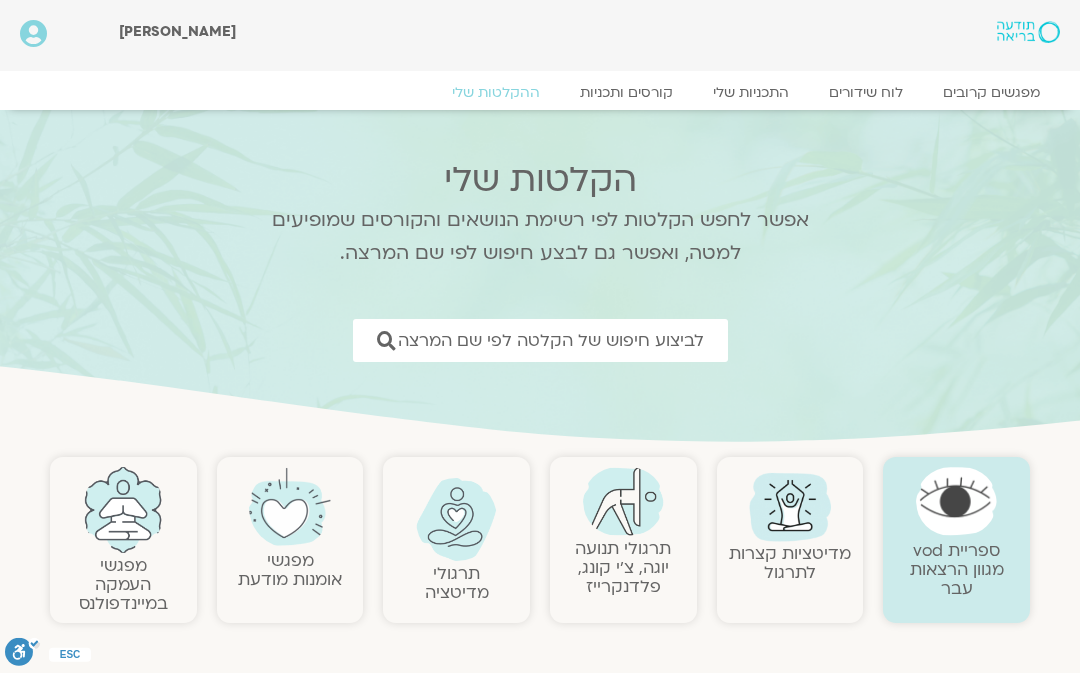 scroll, scrollTop: 0, scrollLeft: 0, axis: both 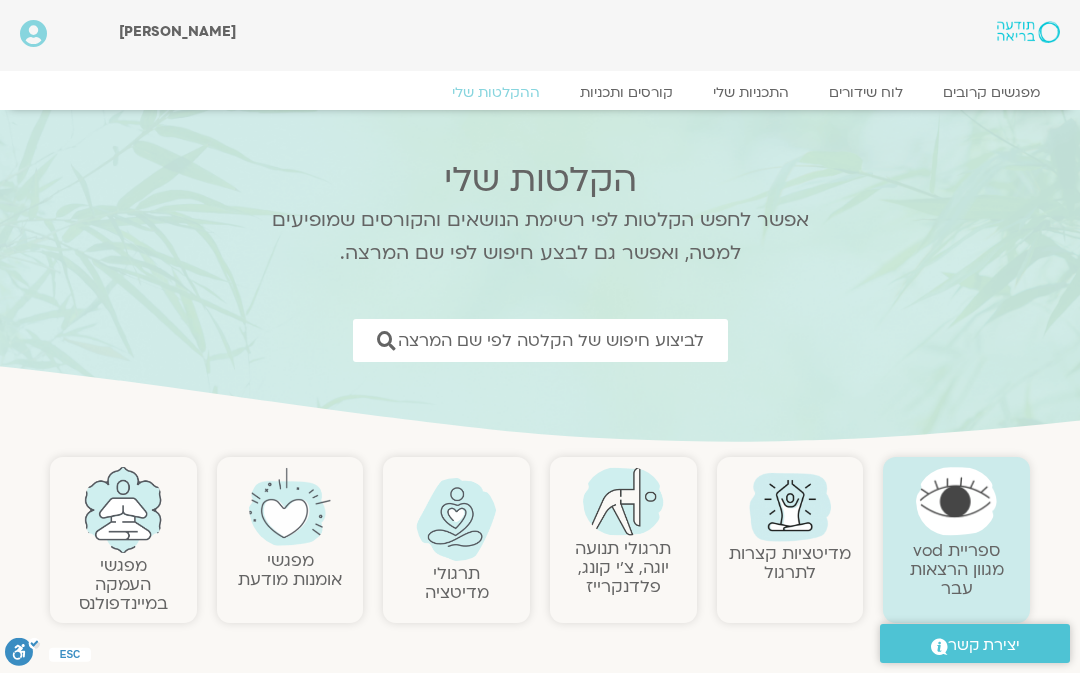 click at bounding box center (123, 510) 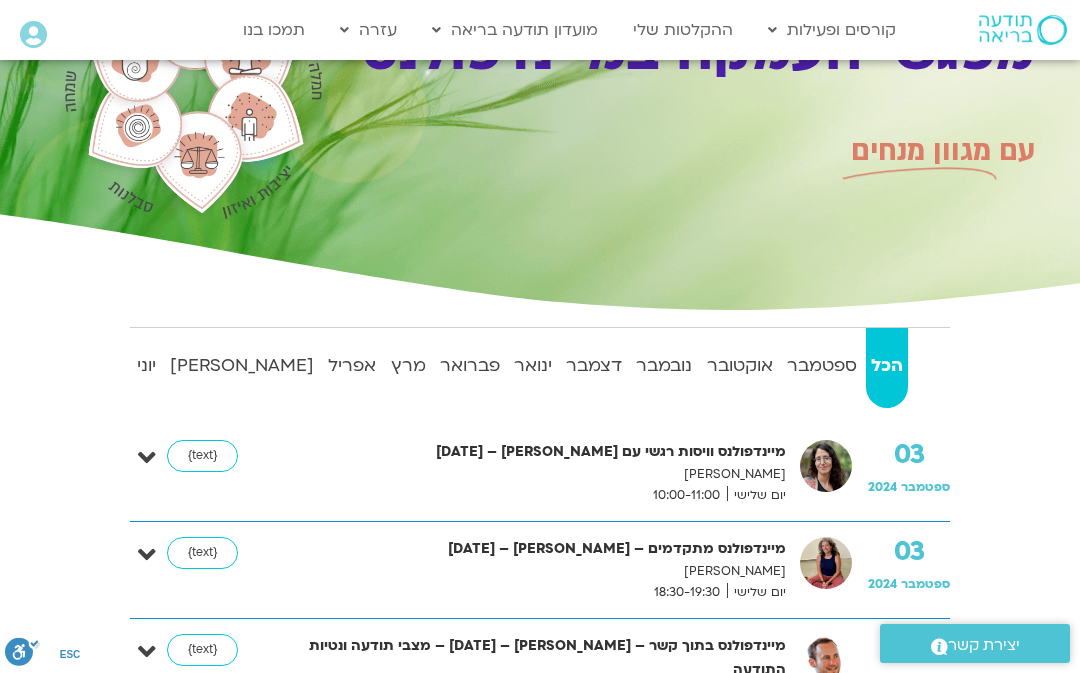 scroll, scrollTop: 0, scrollLeft: 0, axis: both 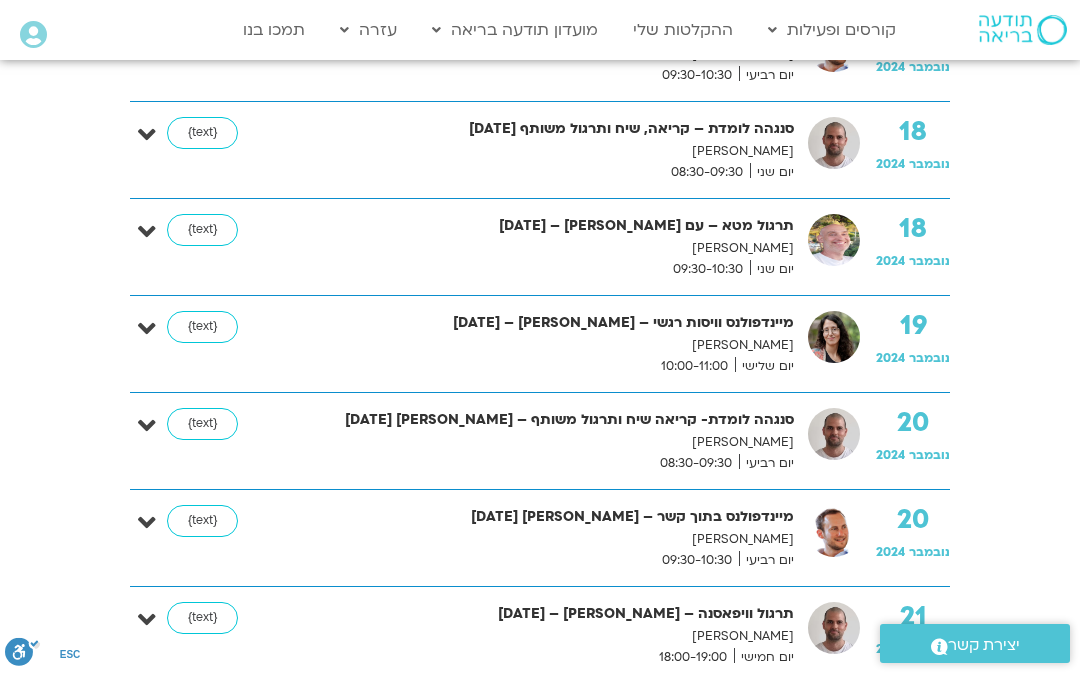 click on "{text}" at bounding box center [202, 327] 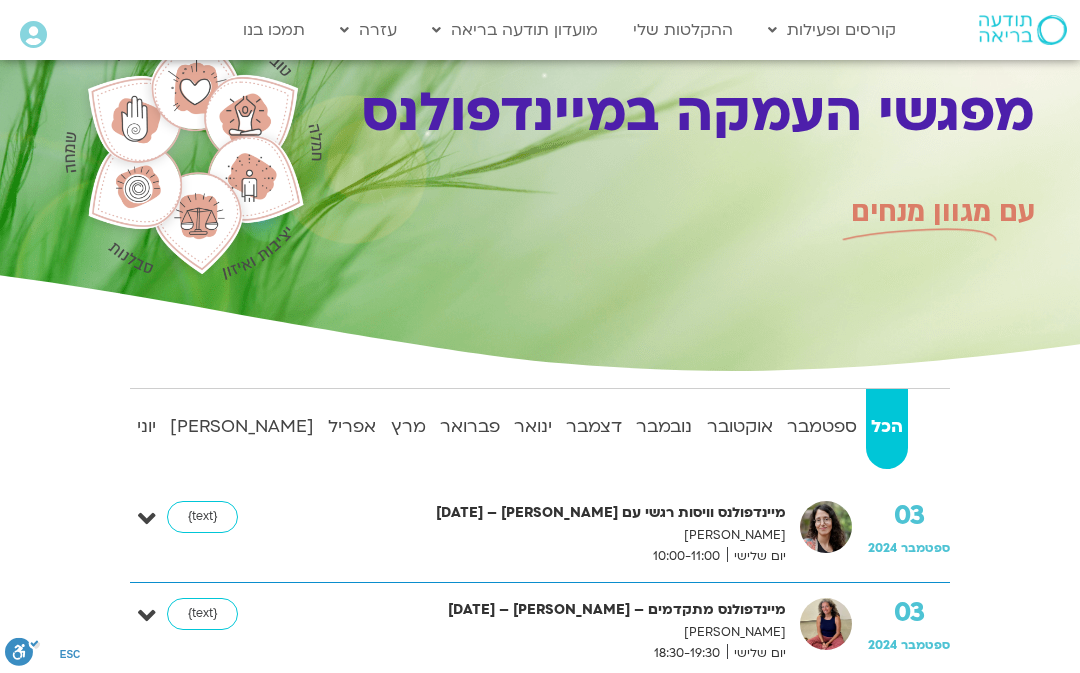scroll, scrollTop: 0, scrollLeft: 0, axis: both 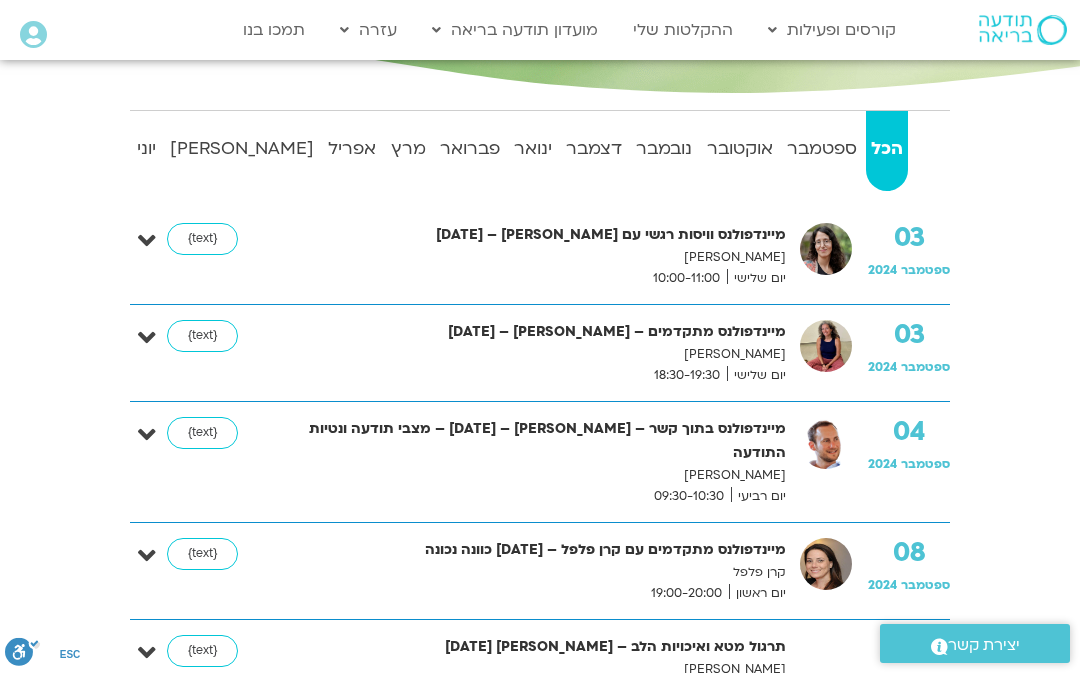 click on "{text}" at bounding box center (202, 433) 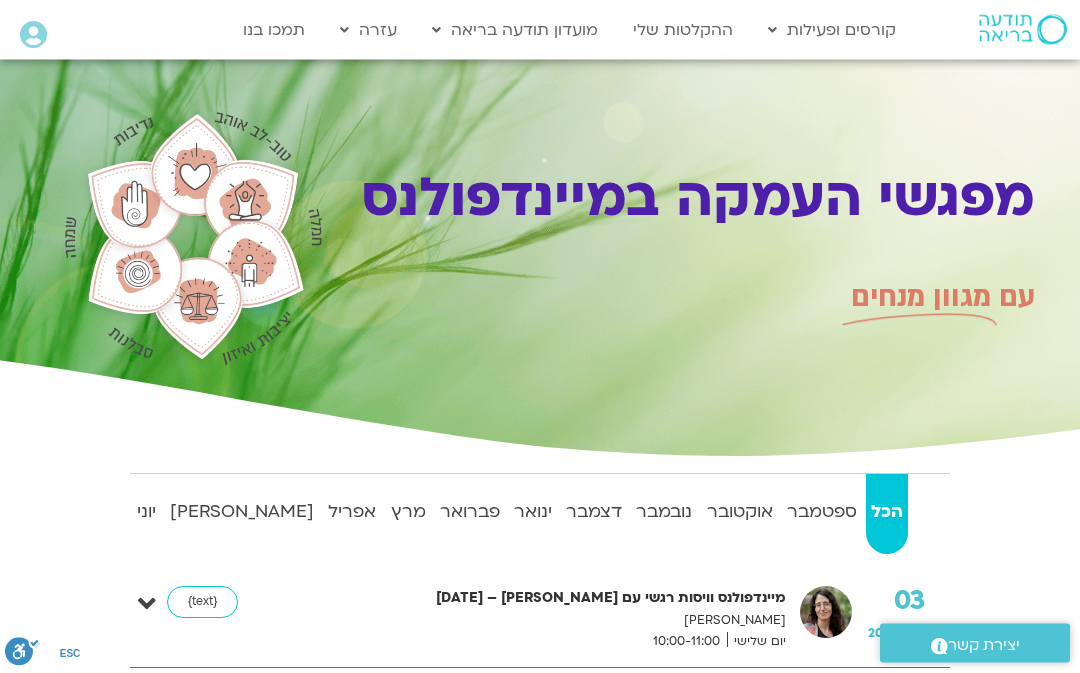 scroll, scrollTop: 18, scrollLeft: 0, axis: vertical 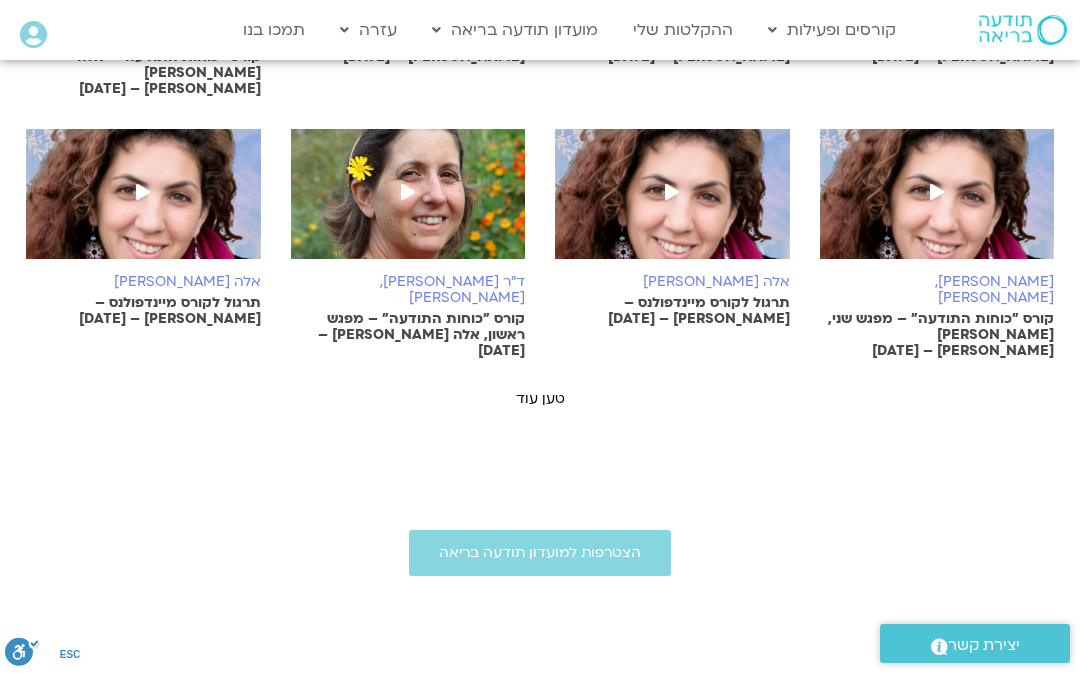 click on "ההקלטות שלי" at bounding box center [683, 30] 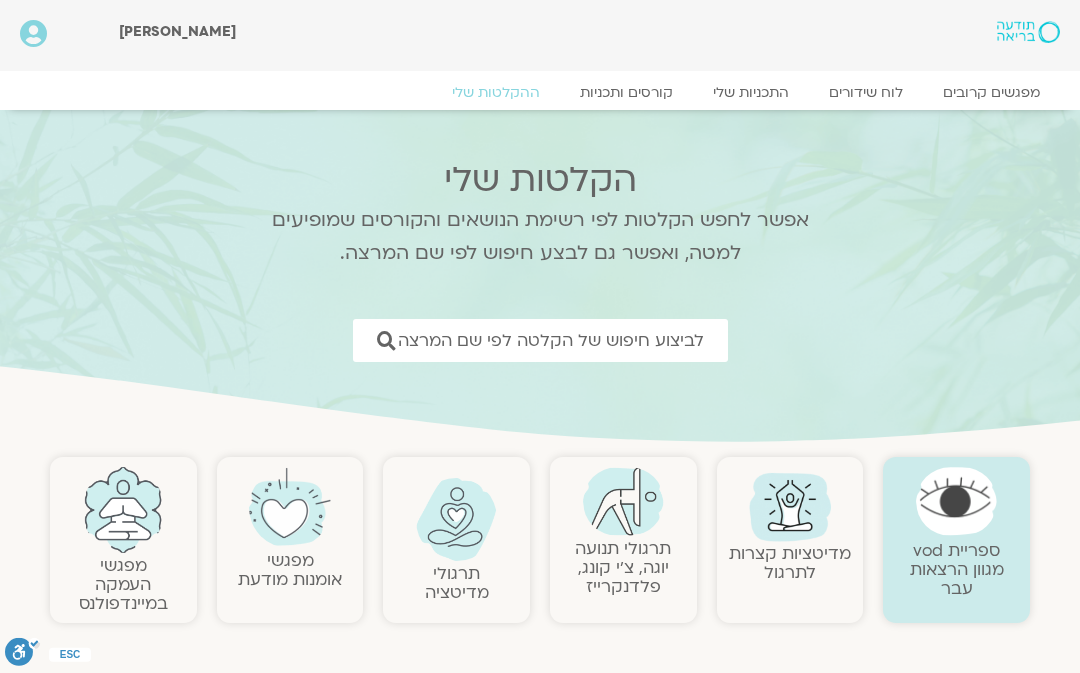 scroll, scrollTop: 0, scrollLeft: 0, axis: both 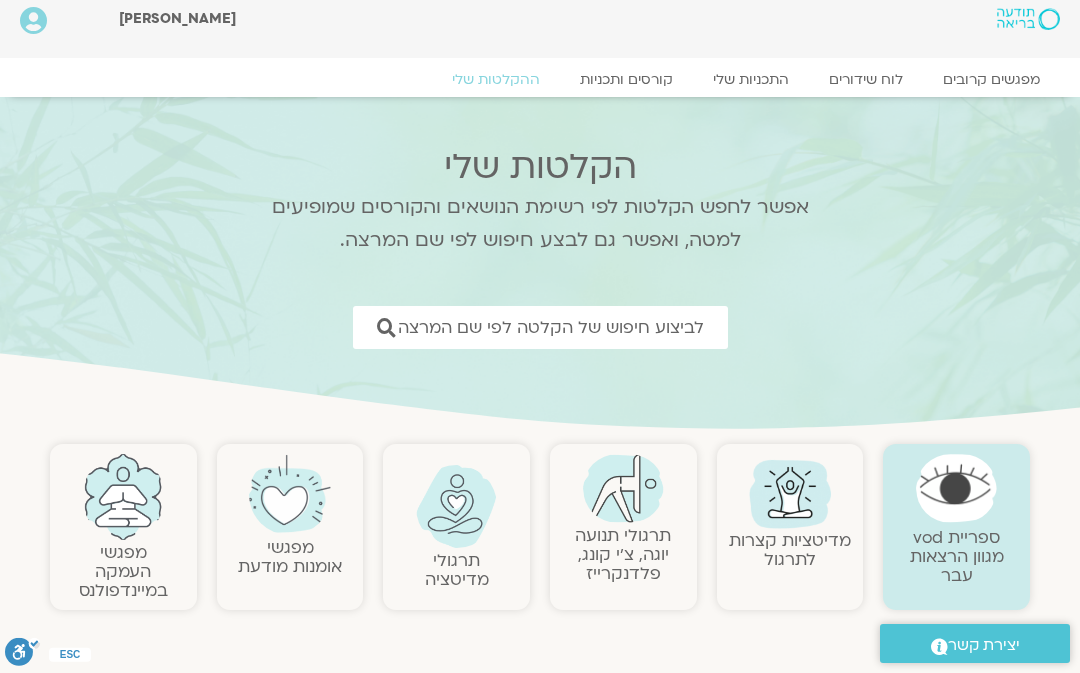 click at bounding box center [956, 488] 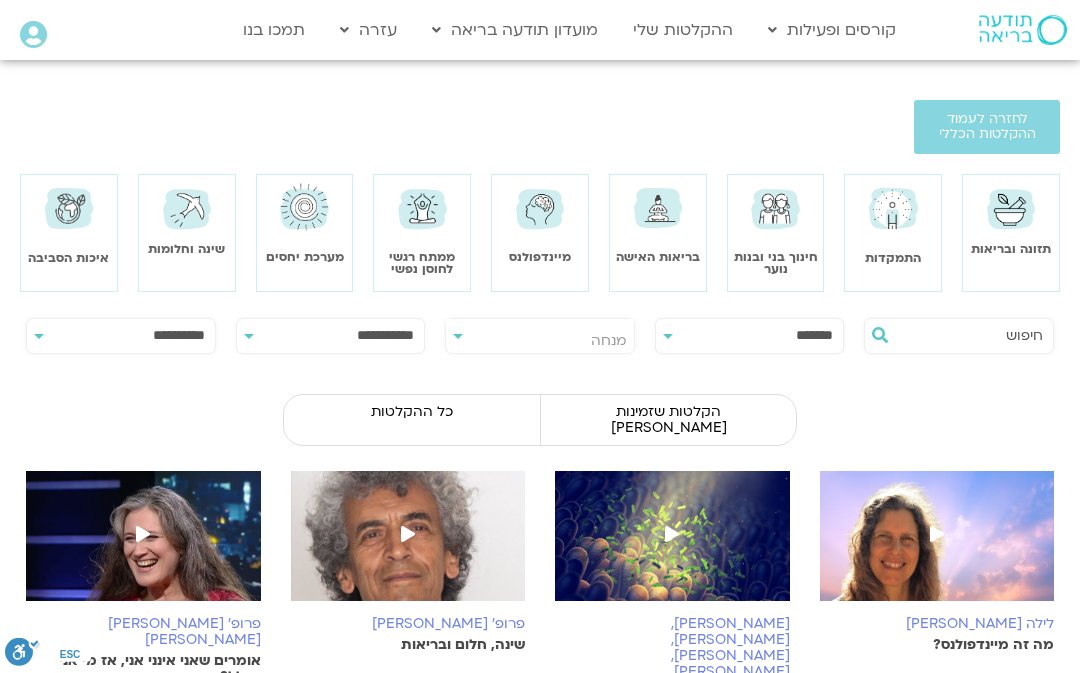 scroll, scrollTop: 0, scrollLeft: 0, axis: both 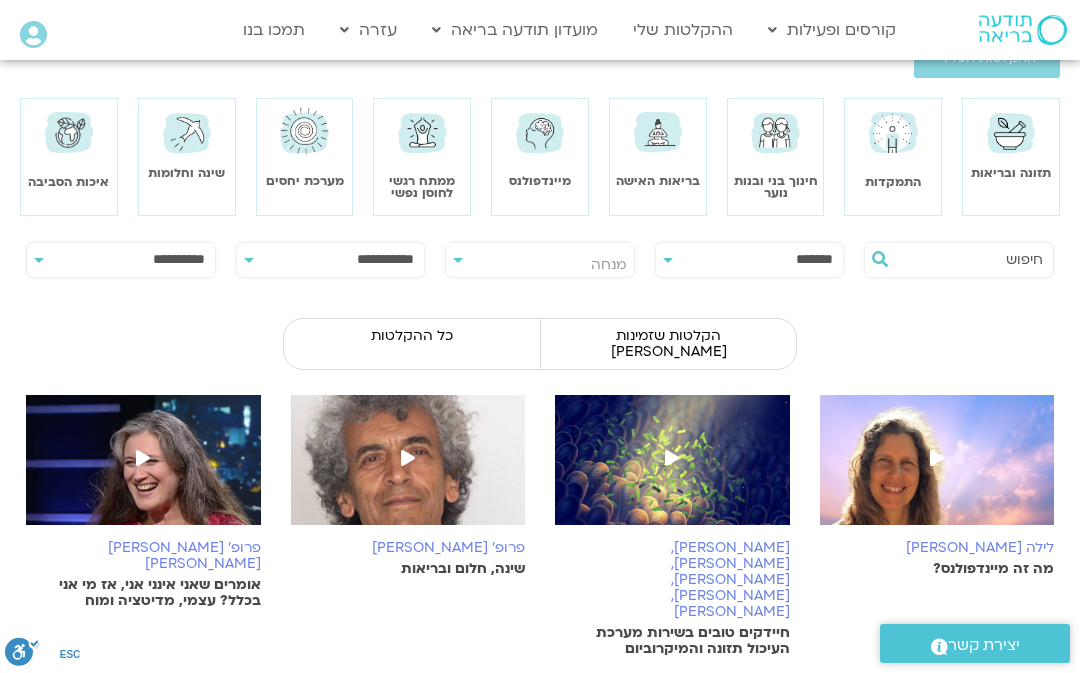 click on "הקלטות שזמינות לי" at bounding box center (668, 344) 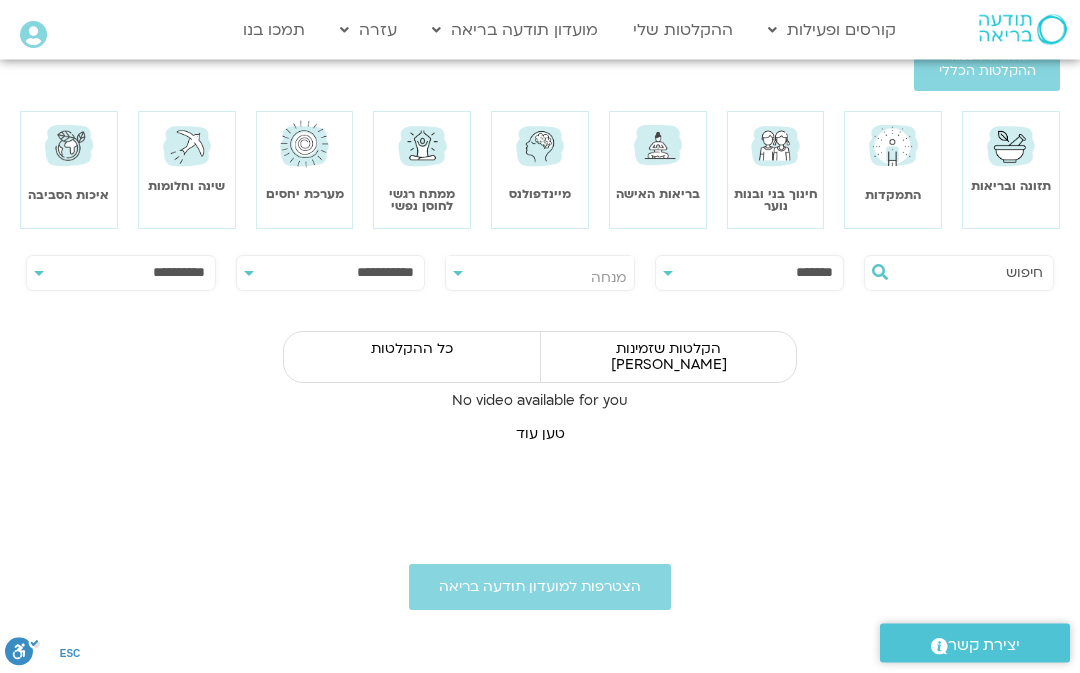 scroll, scrollTop: 0, scrollLeft: 0, axis: both 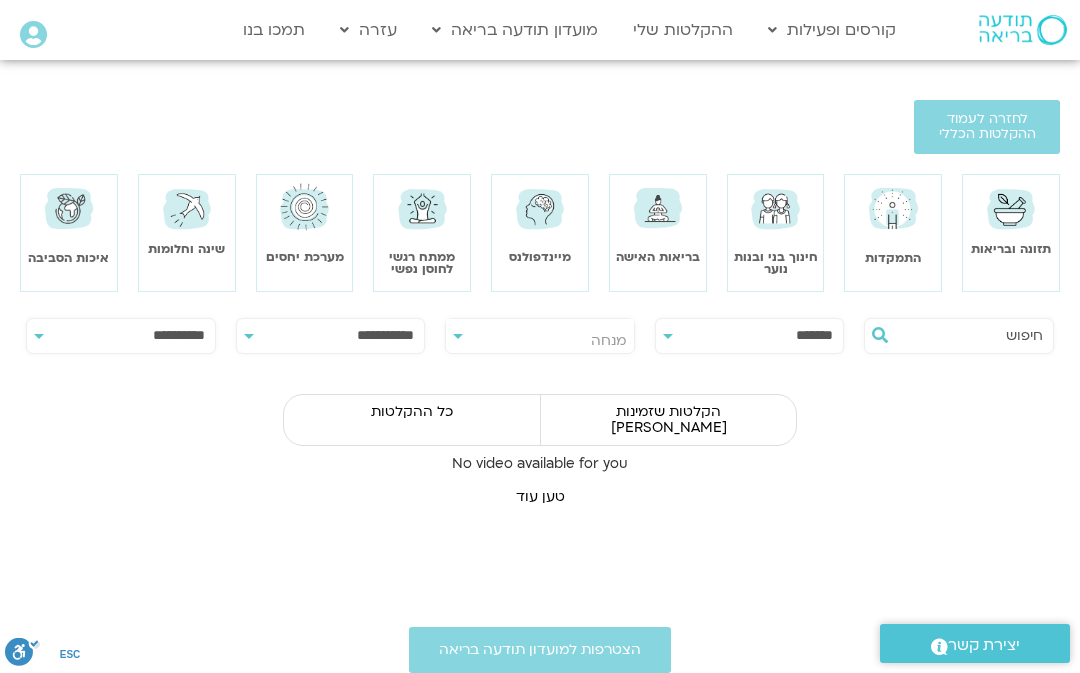 click on "כל ההקלטות" at bounding box center [412, 412] 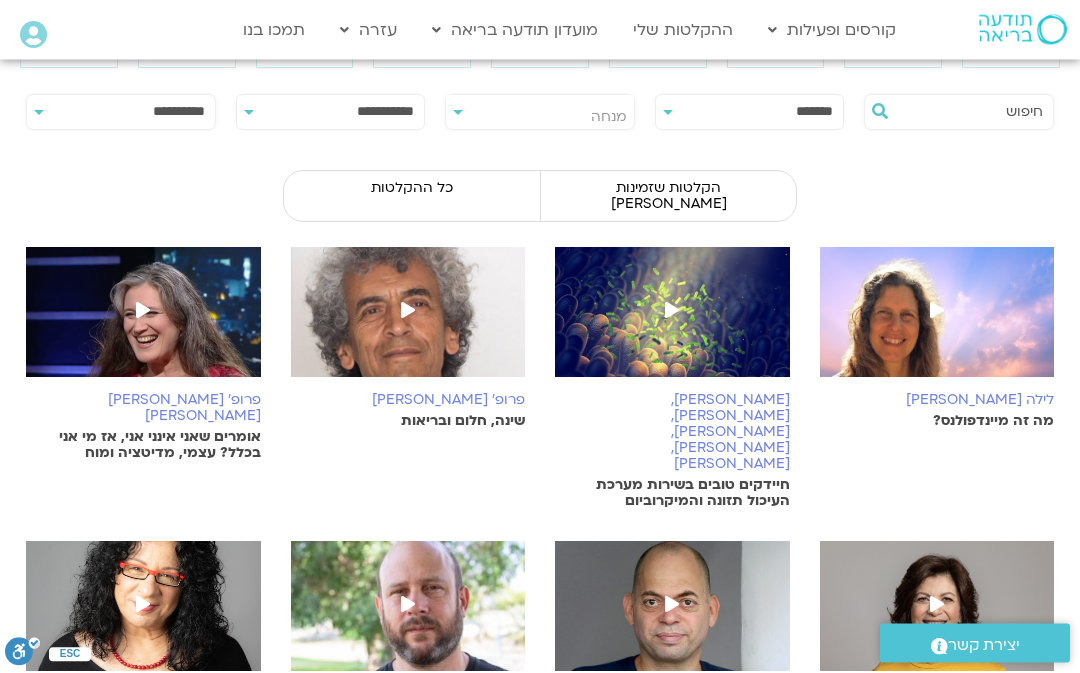 scroll, scrollTop: 220, scrollLeft: 0, axis: vertical 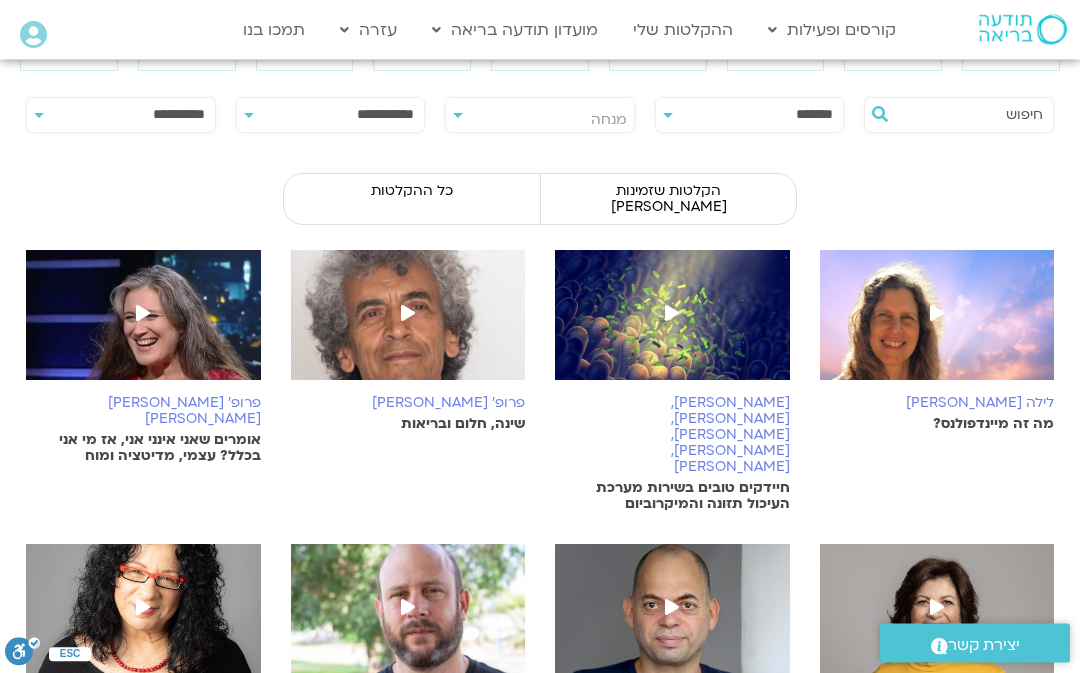 click at bounding box center (143, 620) 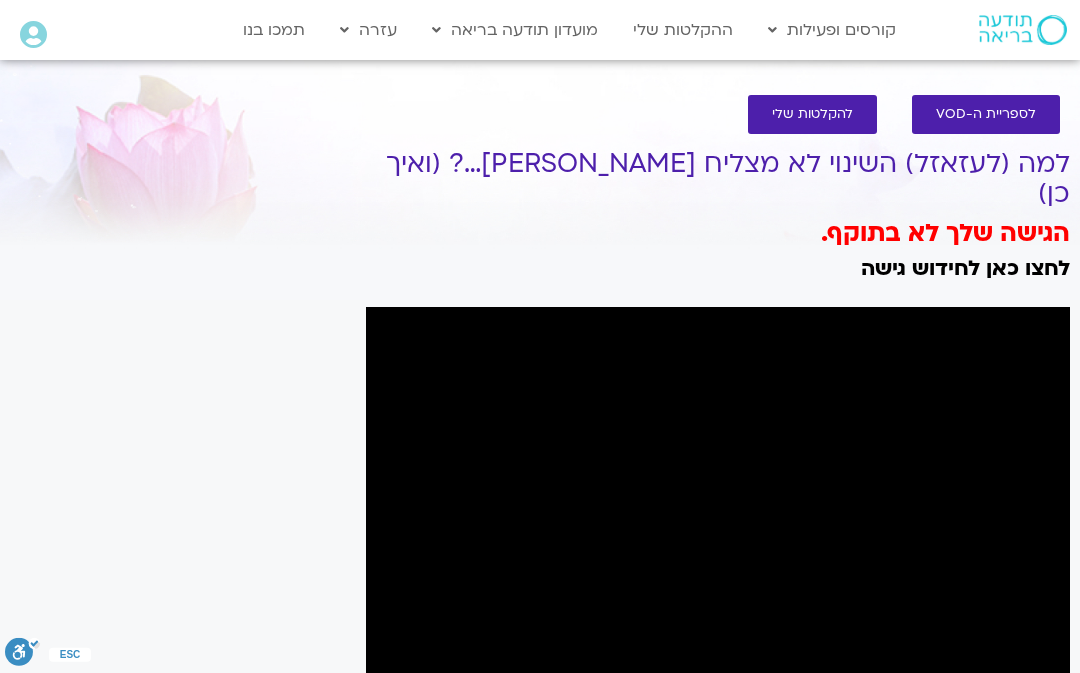 scroll, scrollTop: 0, scrollLeft: 0, axis: both 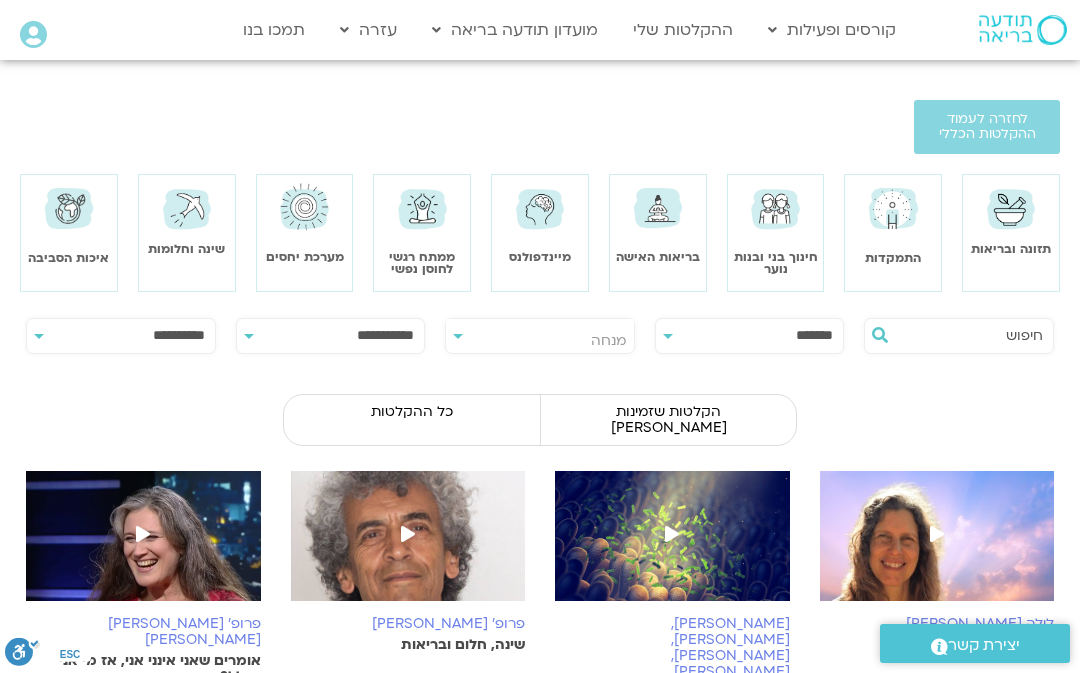 click on "ההקלטות שלי" at bounding box center (683, 30) 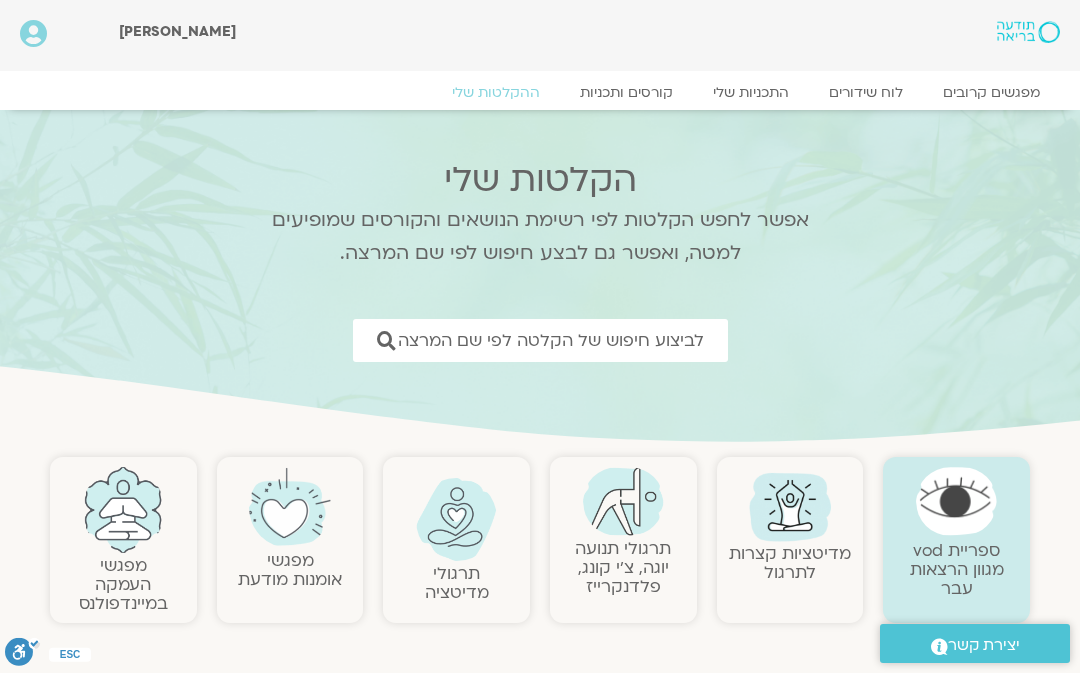 scroll, scrollTop: 0, scrollLeft: 0, axis: both 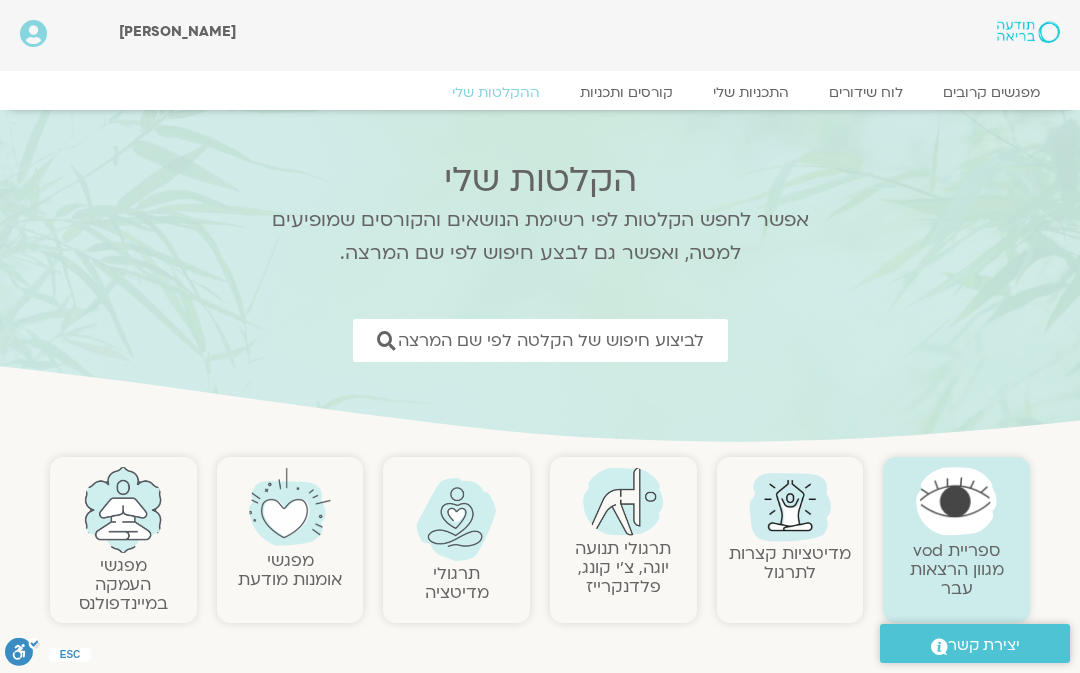 click on "קורסים ותכניות" 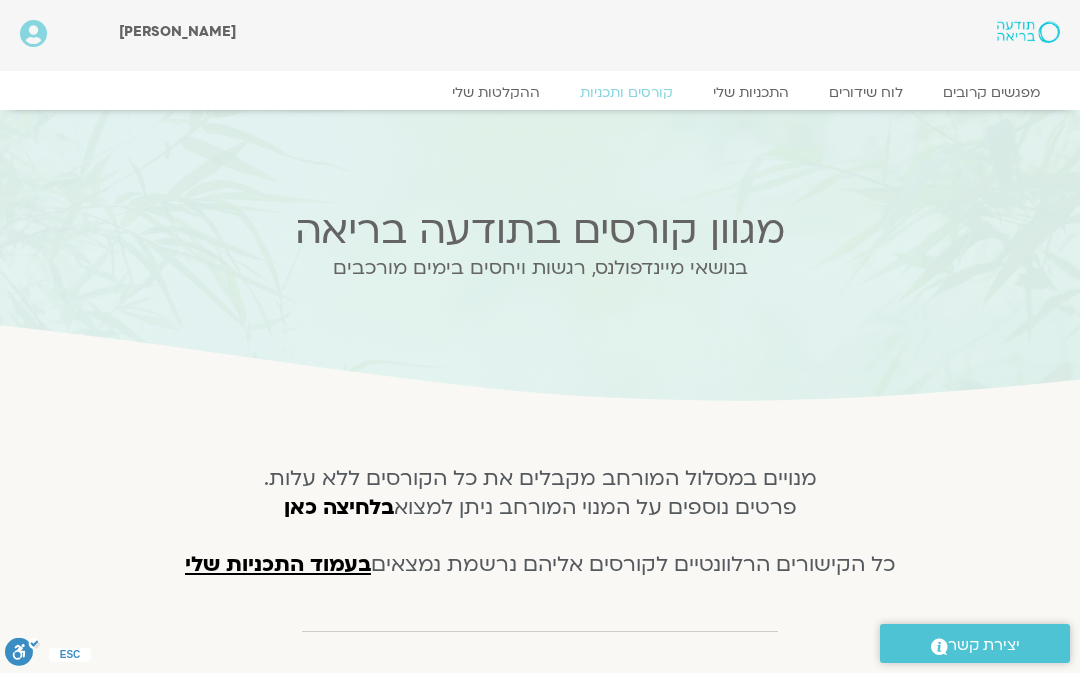 scroll, scrollTop: 0, scrollLeft: 0, axis: both 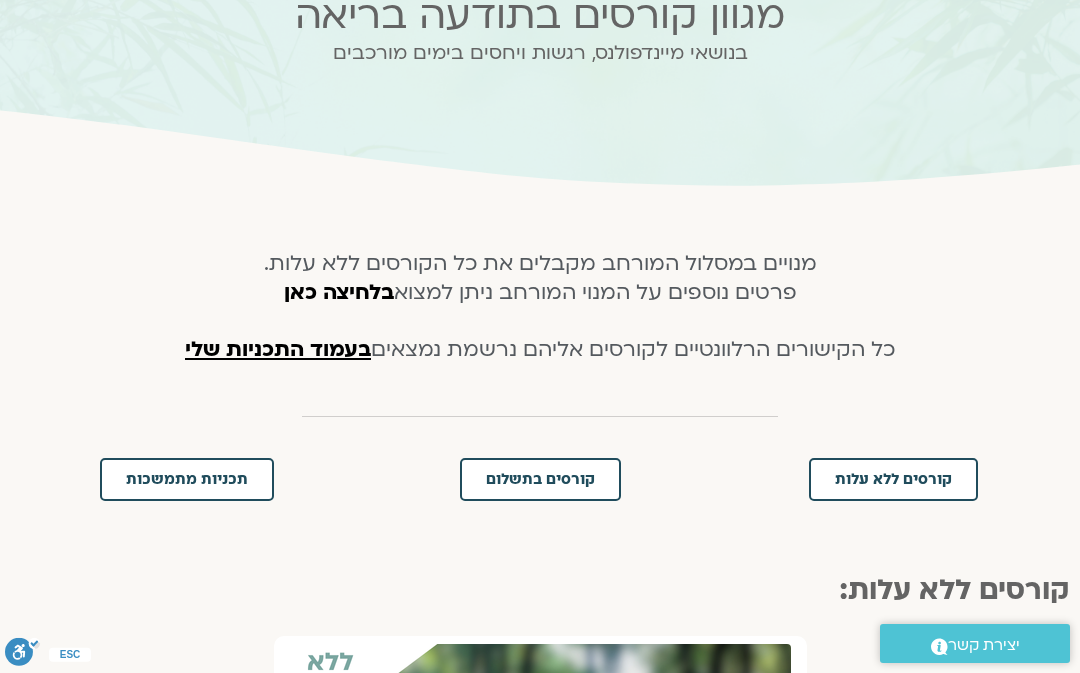 click on "בעמוד התכניות שלי" at bounding box center [278, 349] 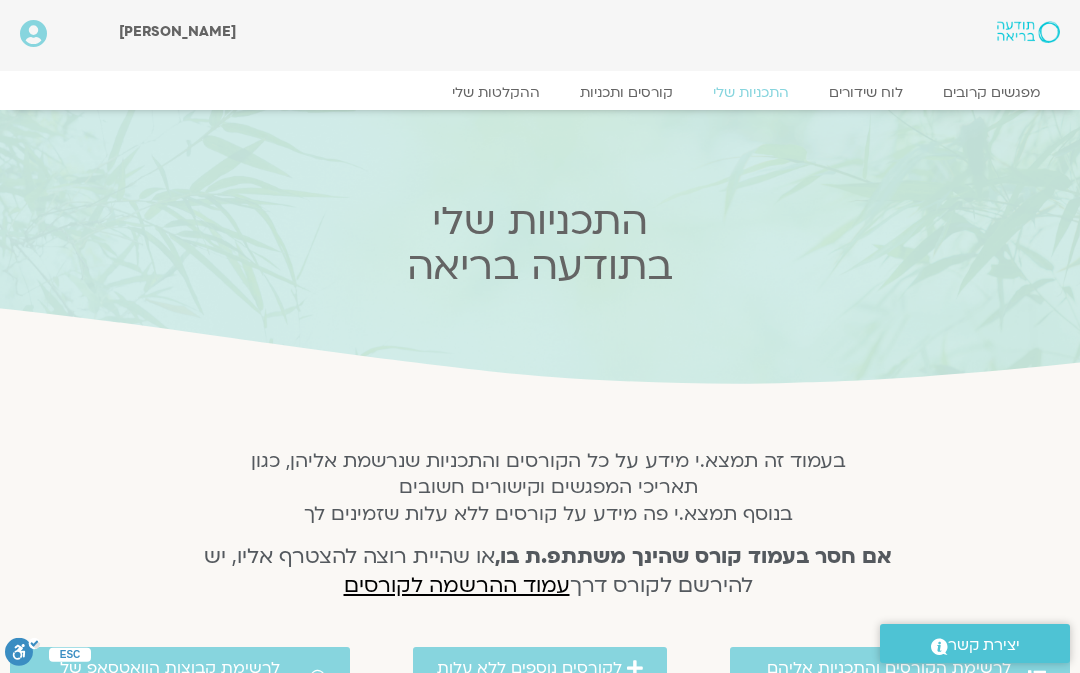 scroll, scrollTop: 0, scrollLeft: 0, axis: both 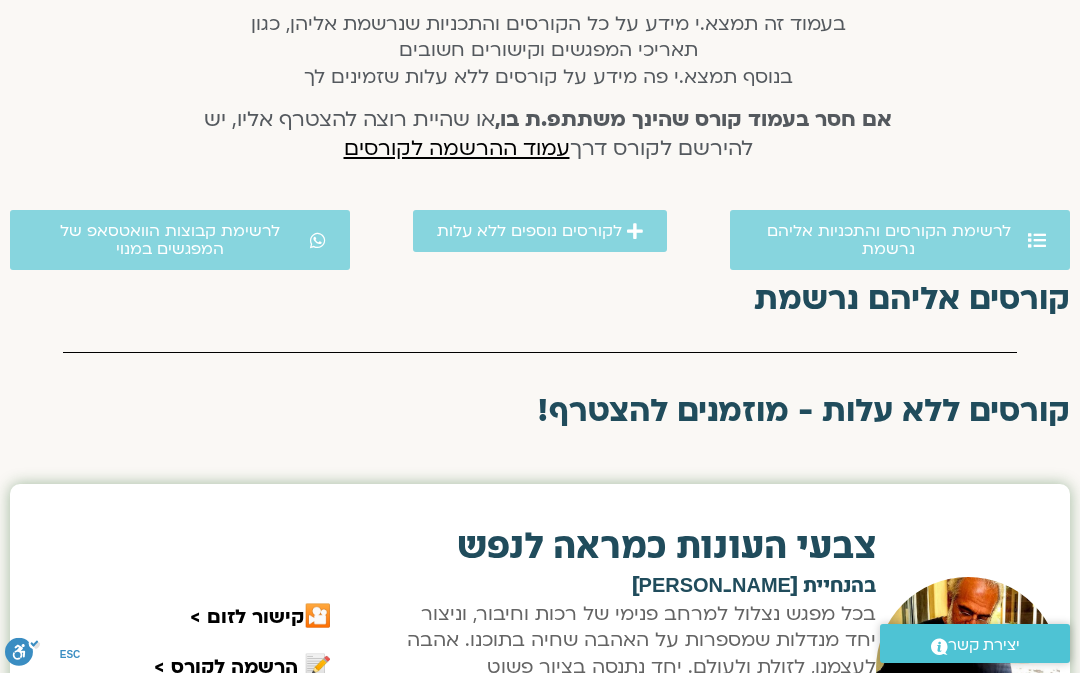 click on "לרשימת הקורסים והתכניות אליהם נרשמת" at bounding box center (888, 240) 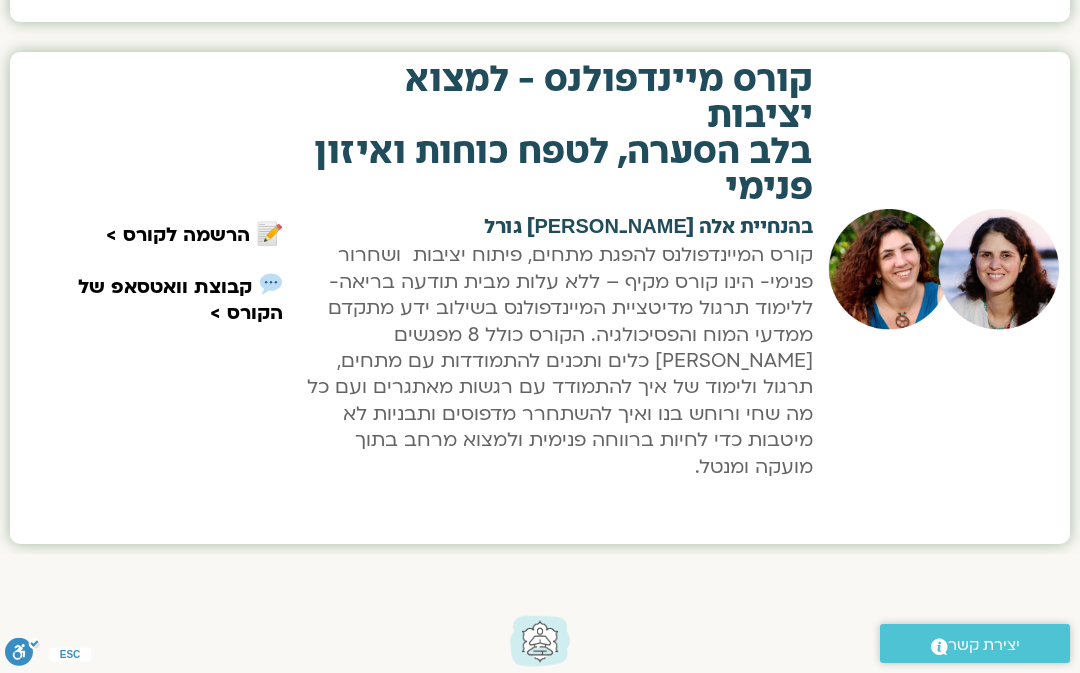 scroll, scrollTop: 1724, scrollLeft: 0, axis: vertical 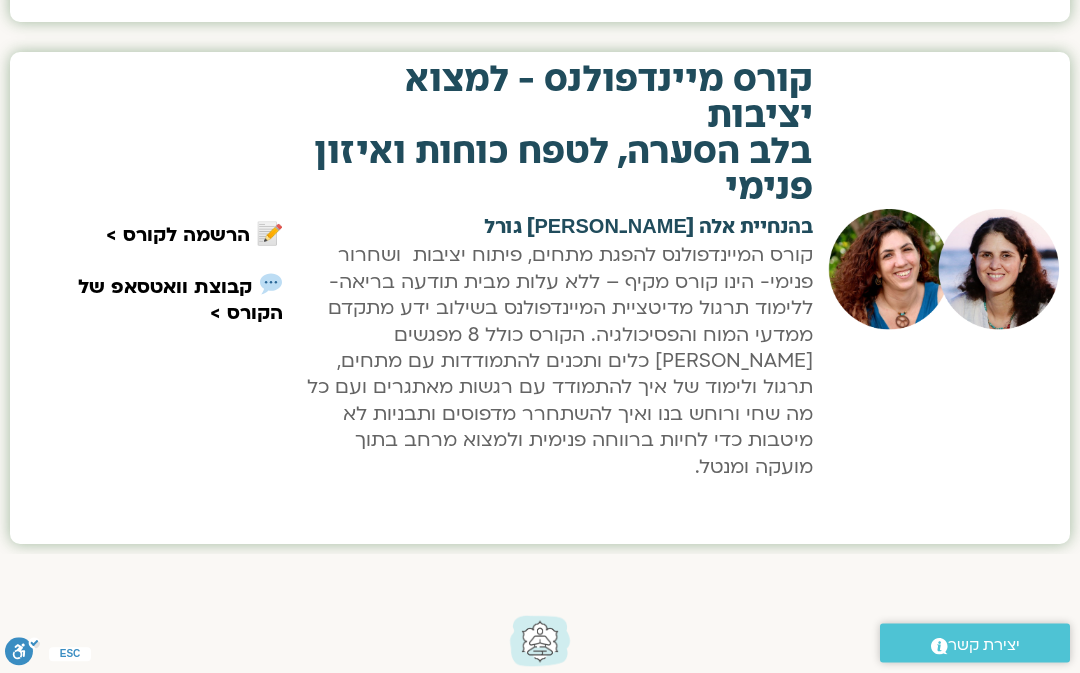 click on "הרשמה לקורס >" at bounding box center [178, 236] 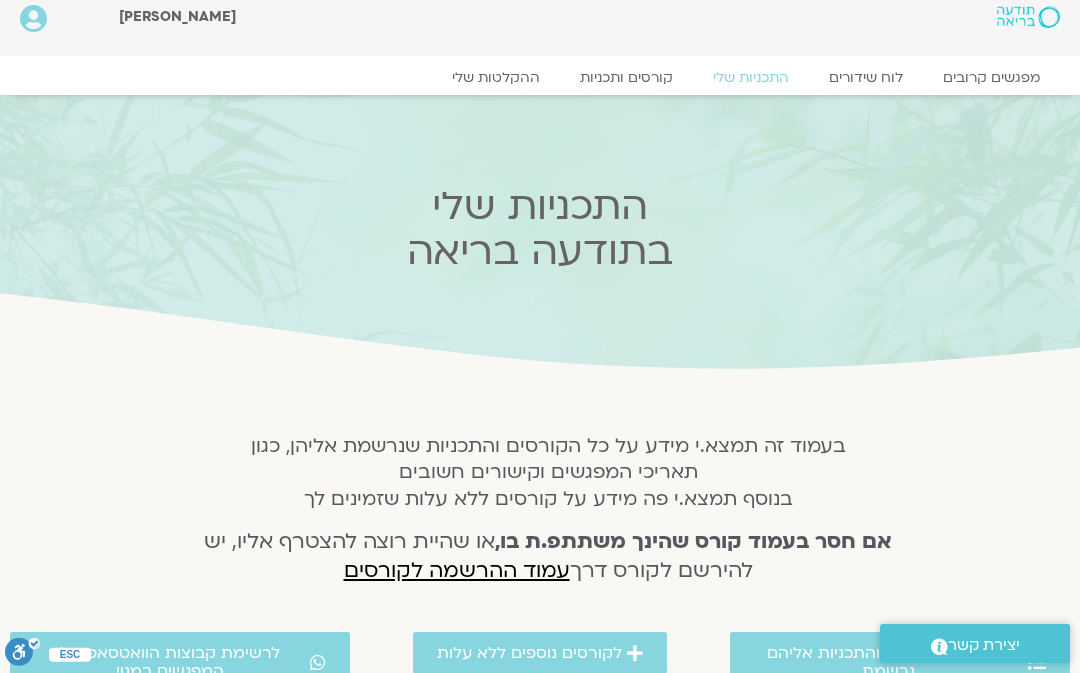 scroll, scrollTop: 0, scrollLeft: 0, axis: both 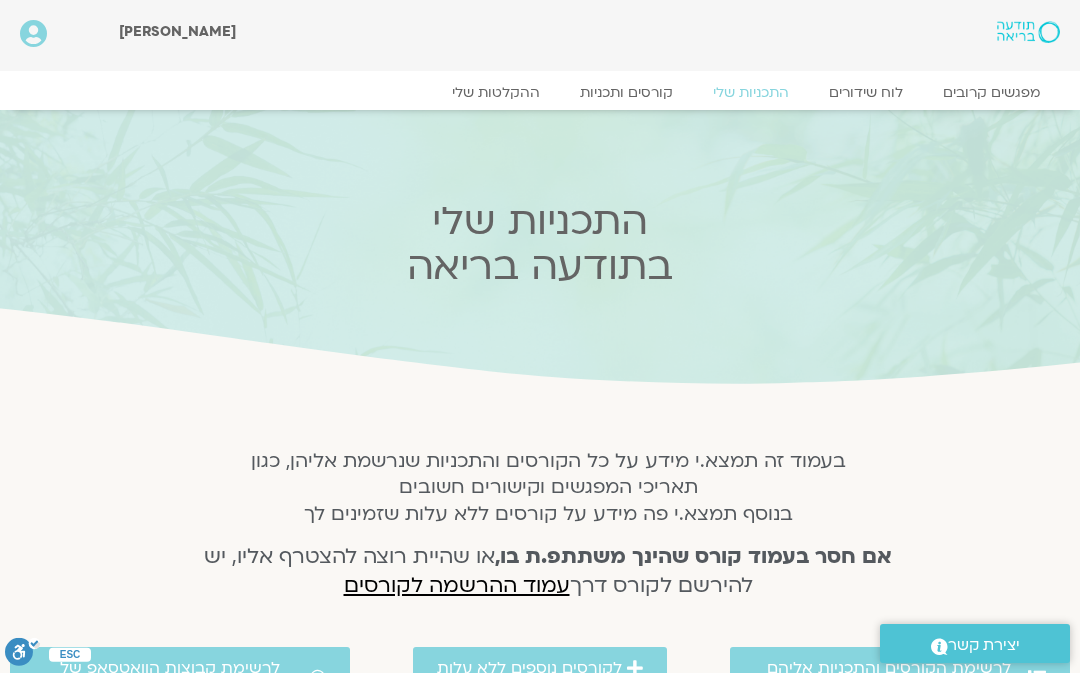 click on "לוח שידורים" 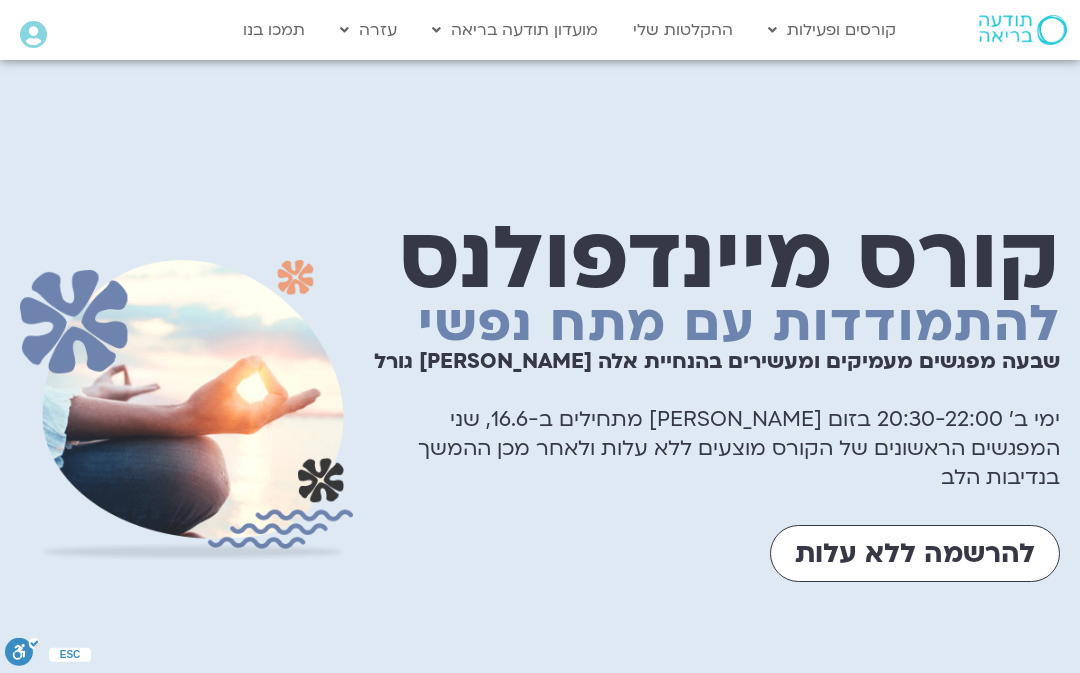 scroll, scrollTop: 0, scrollLeft: 0, axis: both 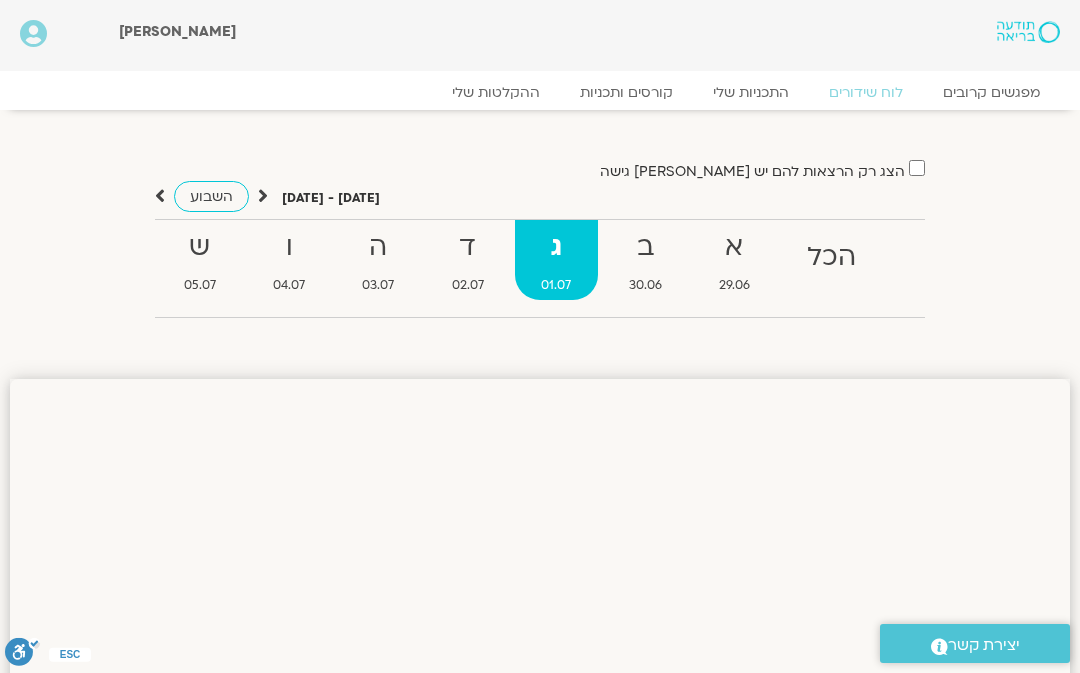 click on "ההקלטות שלי" 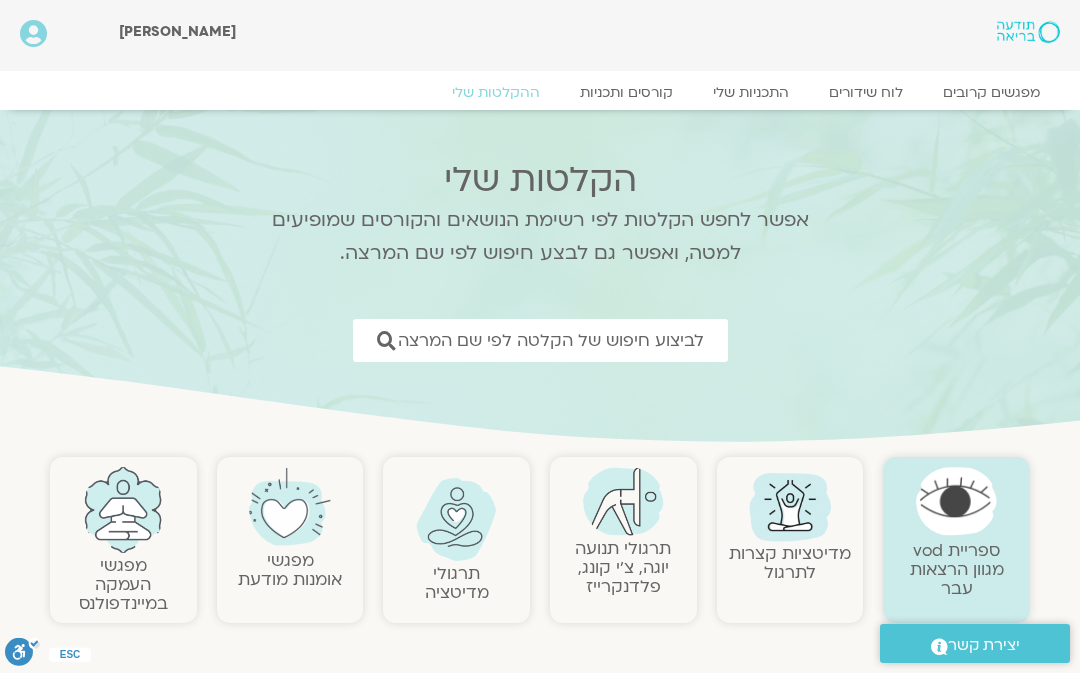 scroll, scrollTop: 0, scrollLeft: 0, axis: both 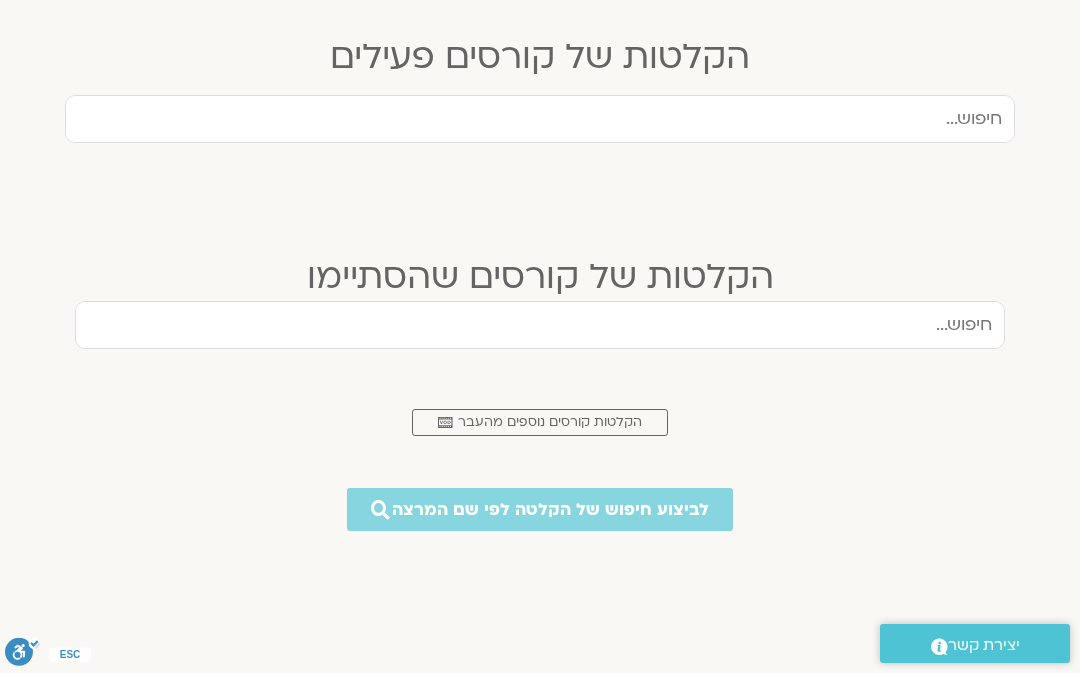 click on ".cls-1,.cls-2{stroke-width:0px;}.cls-2{fill:#fff;}
הקלטות קורסים נוספים מהעבר" at bounding box center [540, 422] 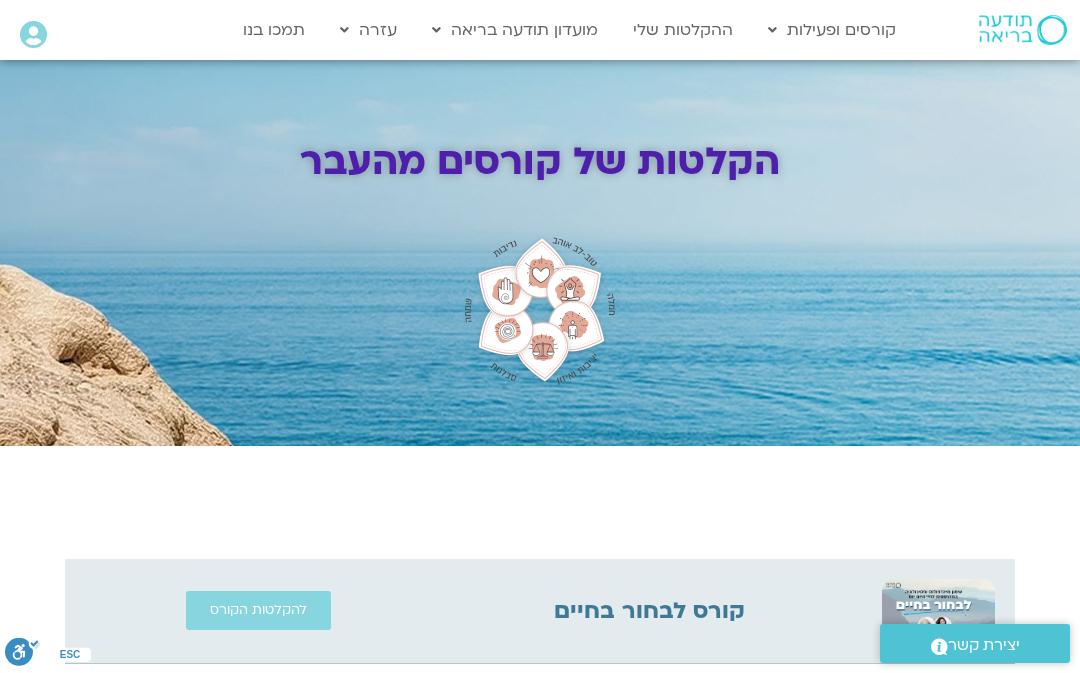scroll, scrollTop: 0, scrollLeft: 0, axis: both 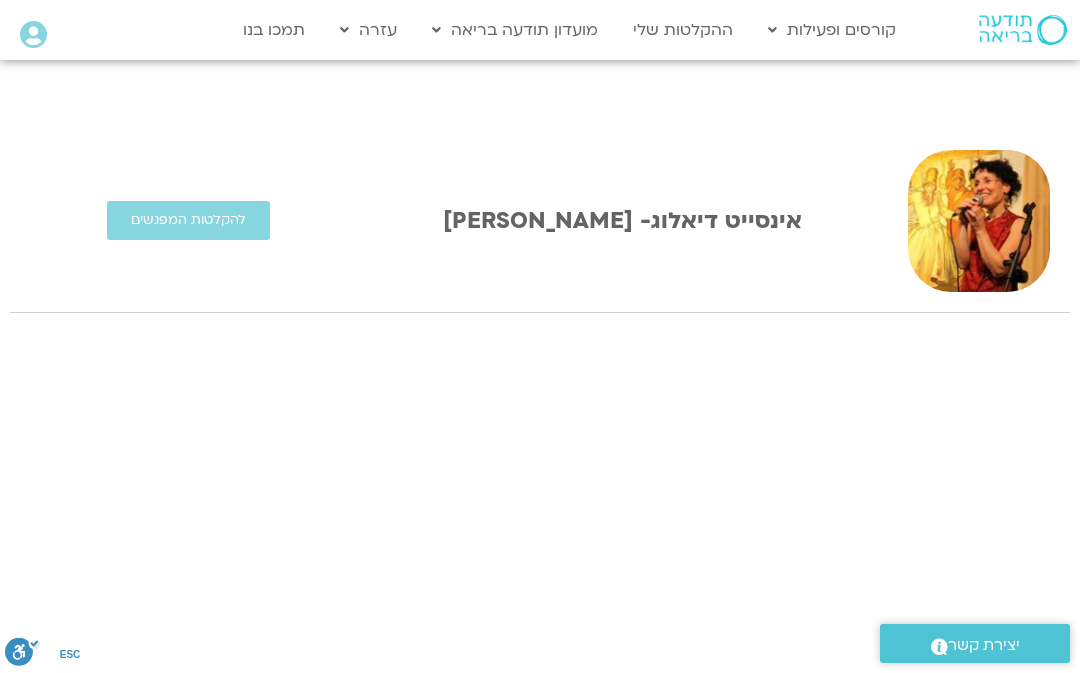 click on "להקלטות המפגשים" at bounding box center [188, 220] 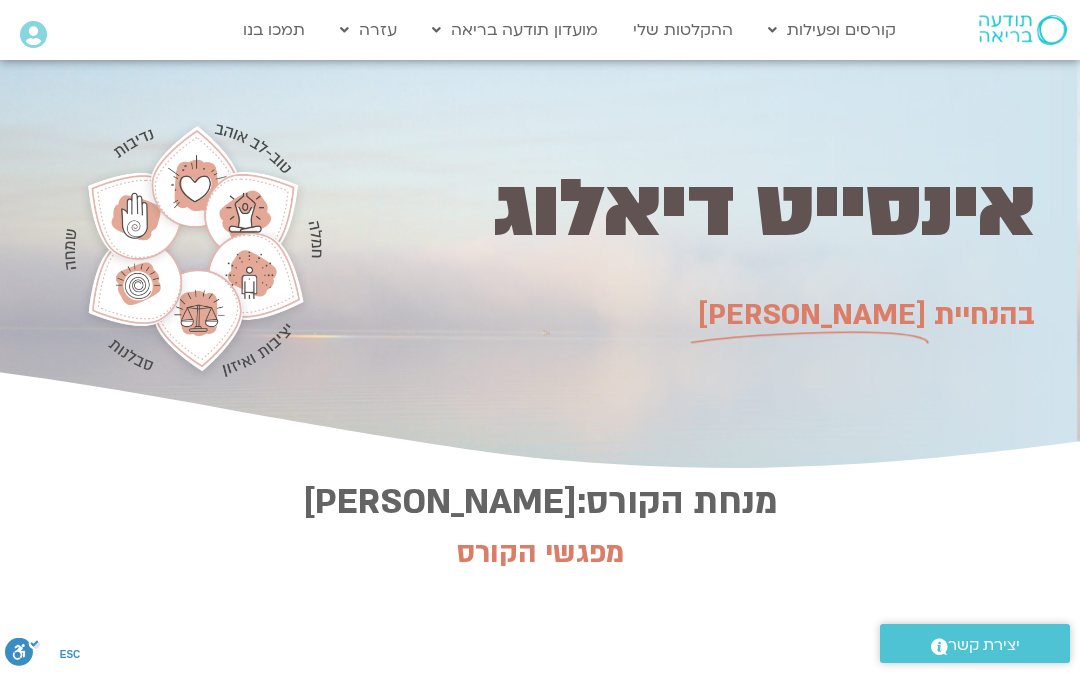 scroll, scrollTop: 0, scrollLeft: 0, axis: both 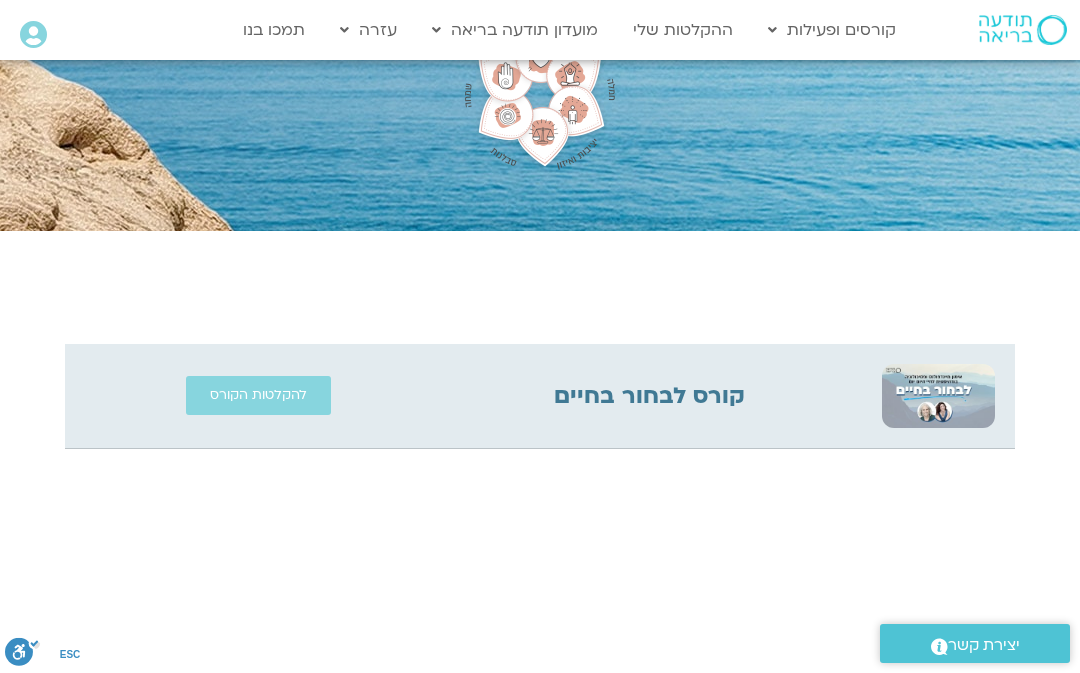 click on "להקלטות הקורס" at bounding box center (258, 395) 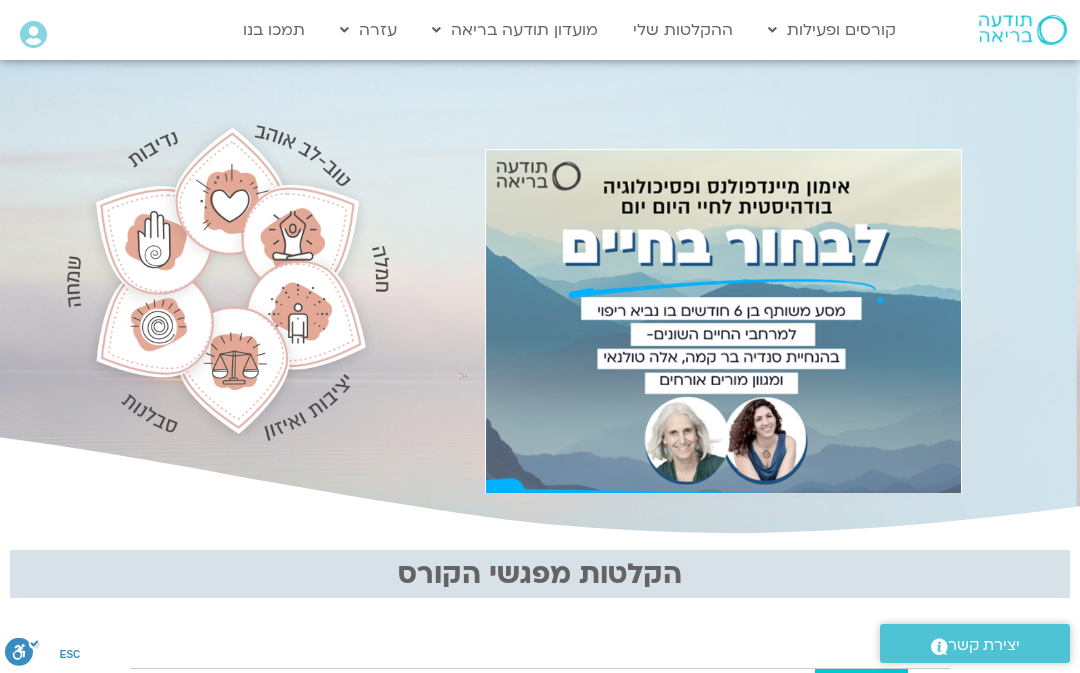 scroll, scrollTop: 1, scrollLeft: 0, axis: vertical 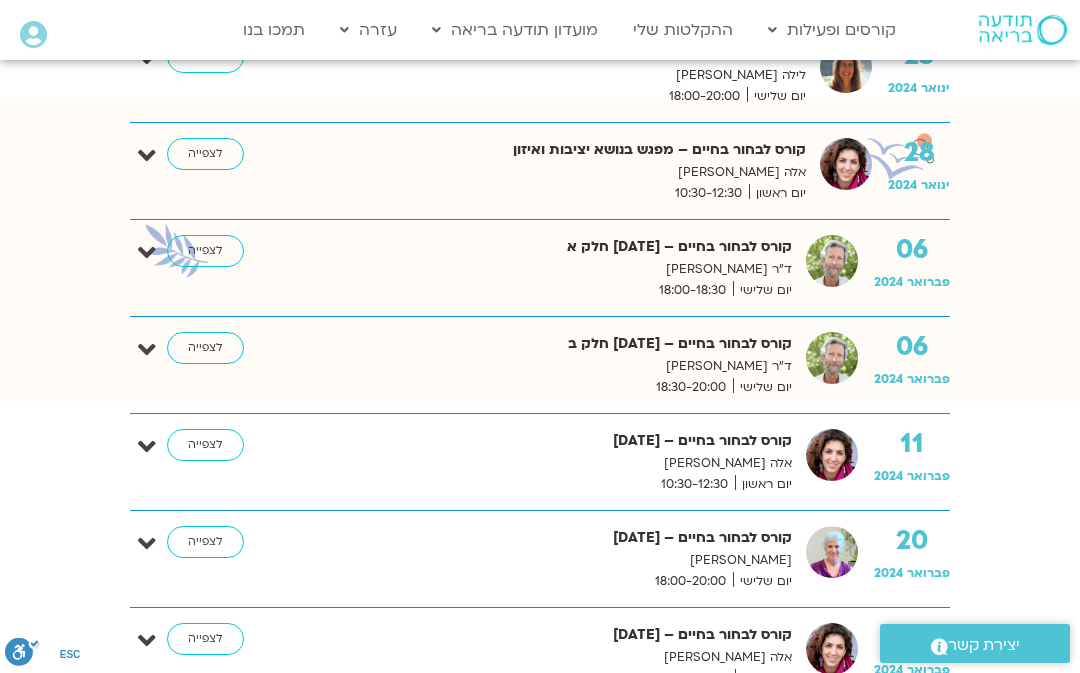 click on "28
ינואר
2024
קורס לבחור בחיים – מפגש בנושא יציבות ואיזון
אלה טולנאי
יום ראשון
10:30-12:30
לצפייה" at bounding box center [555, 171] 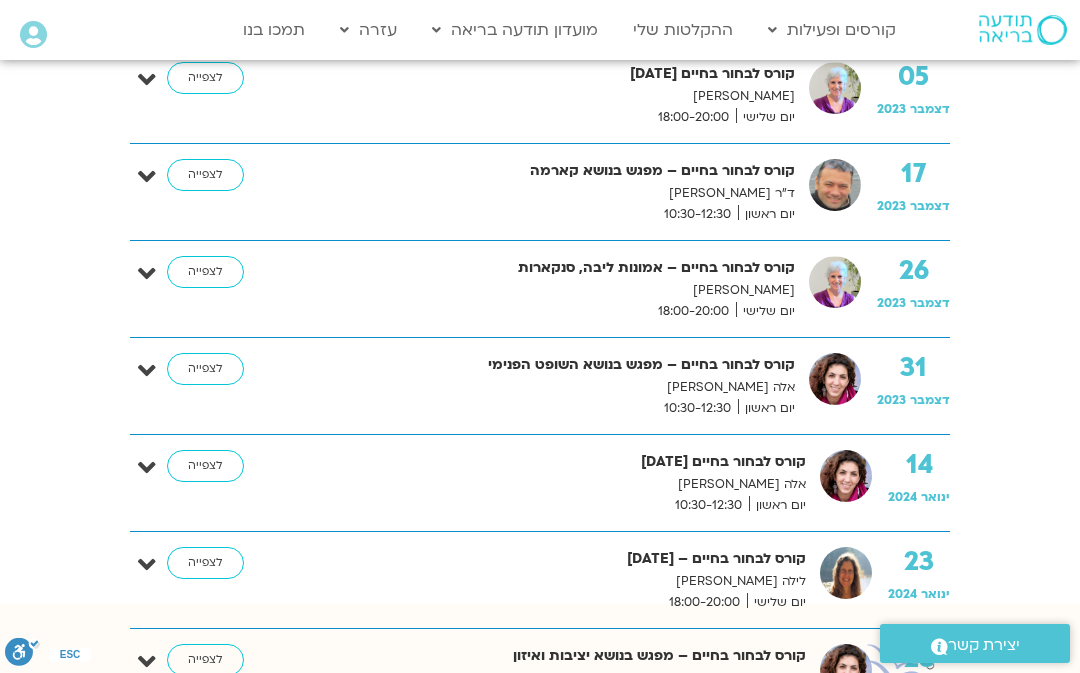 scroll, scrollTop: 1206, scrollLeft: 0, axis: vertical 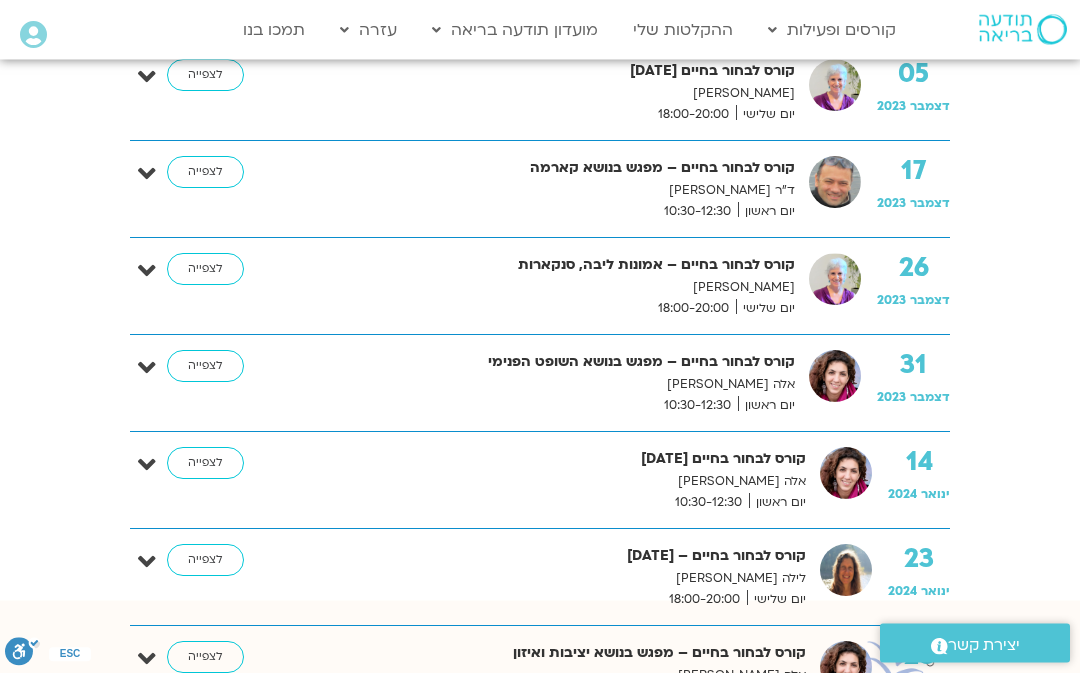 click on "לצפייה" at bounding box center (205, 367) 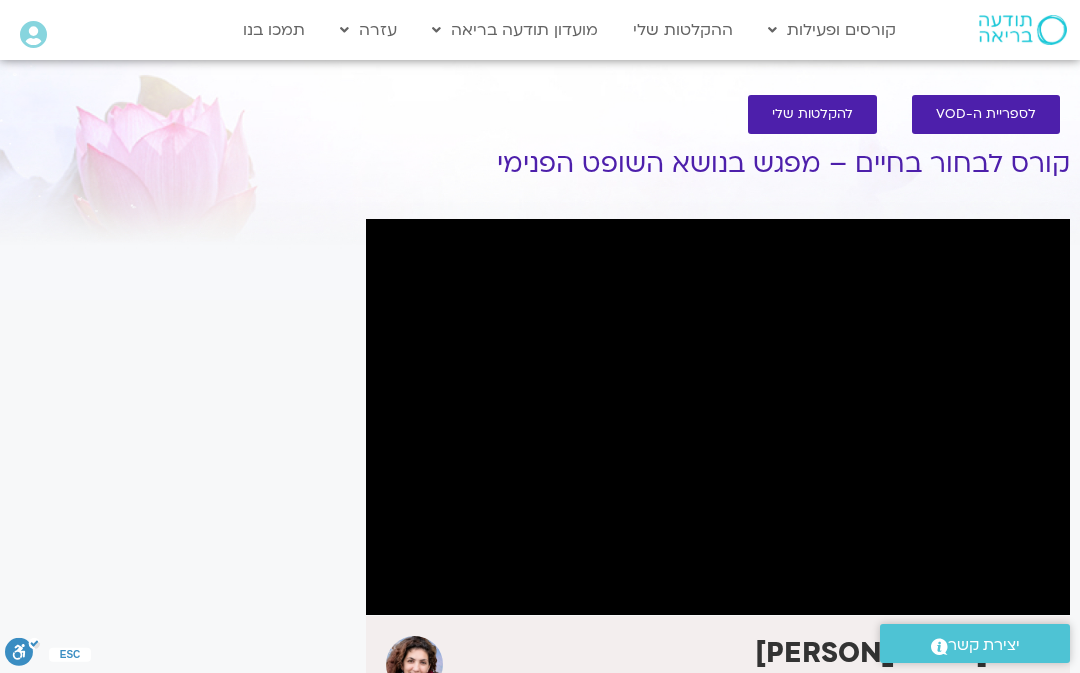 scroll, scrollTop: 0, scrollLeft: 0, axis: both 